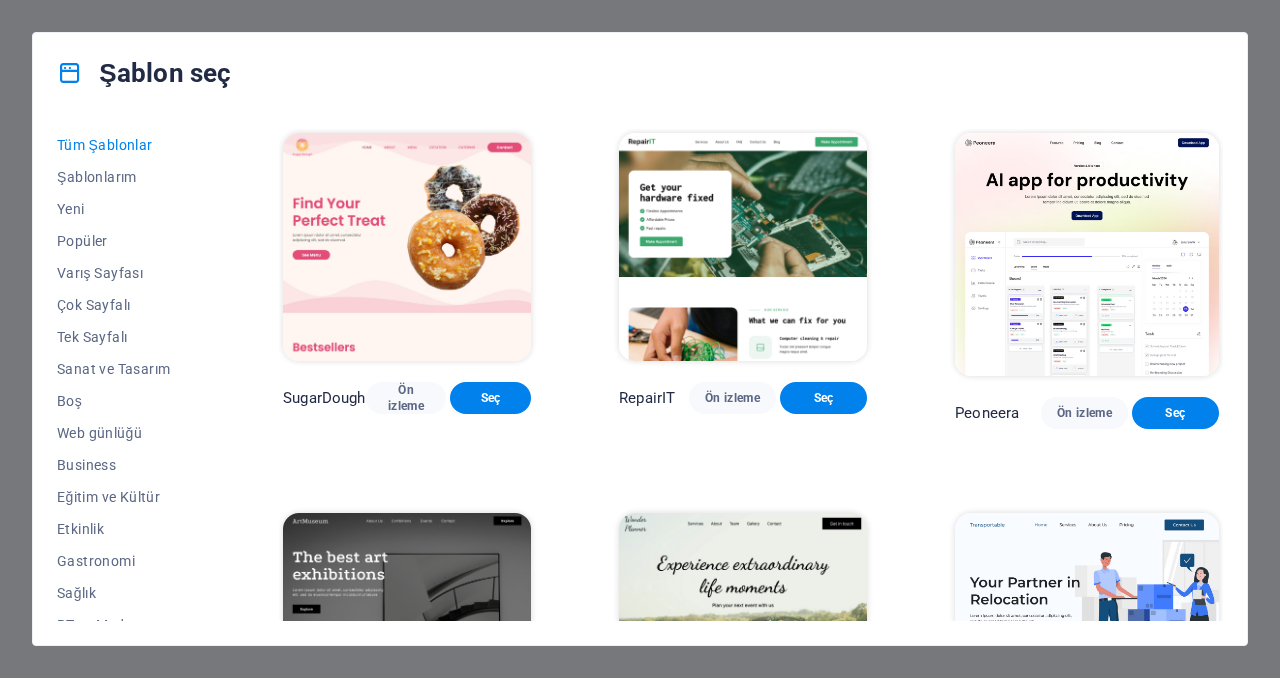scroll, scrollTop: 0, scrollLeft: 0, axis: both 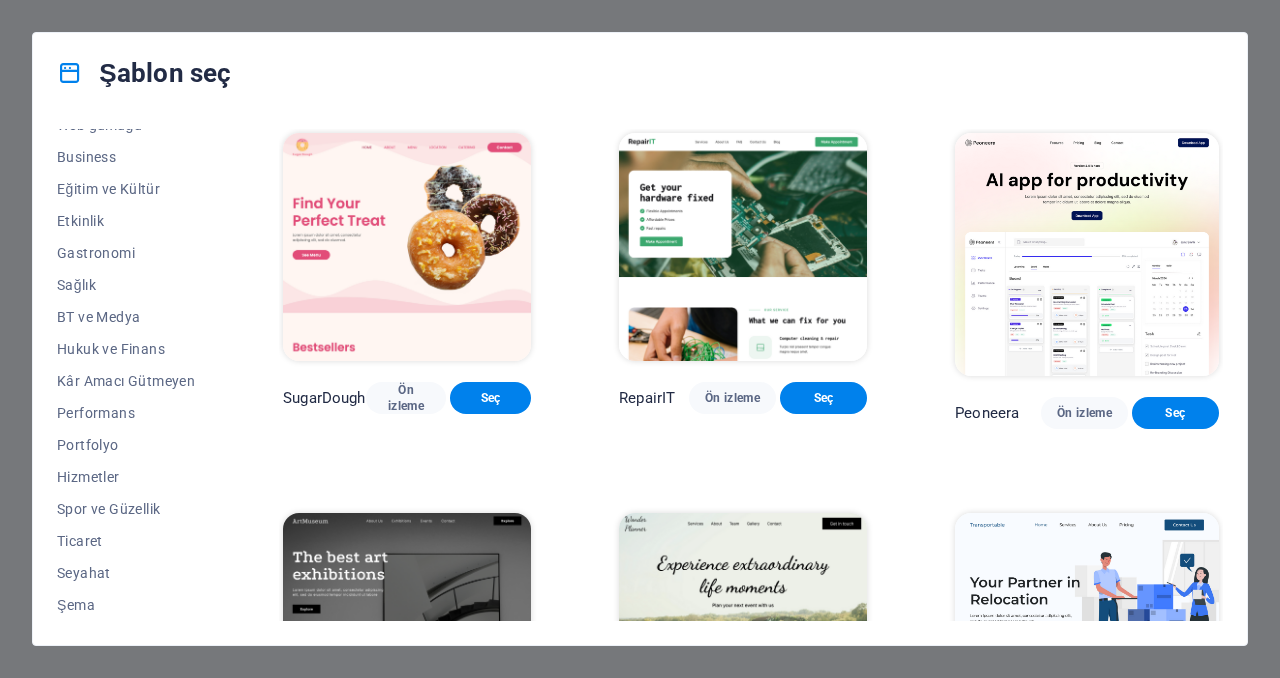 click on "Ticaret" at bounding box center [126, 541] 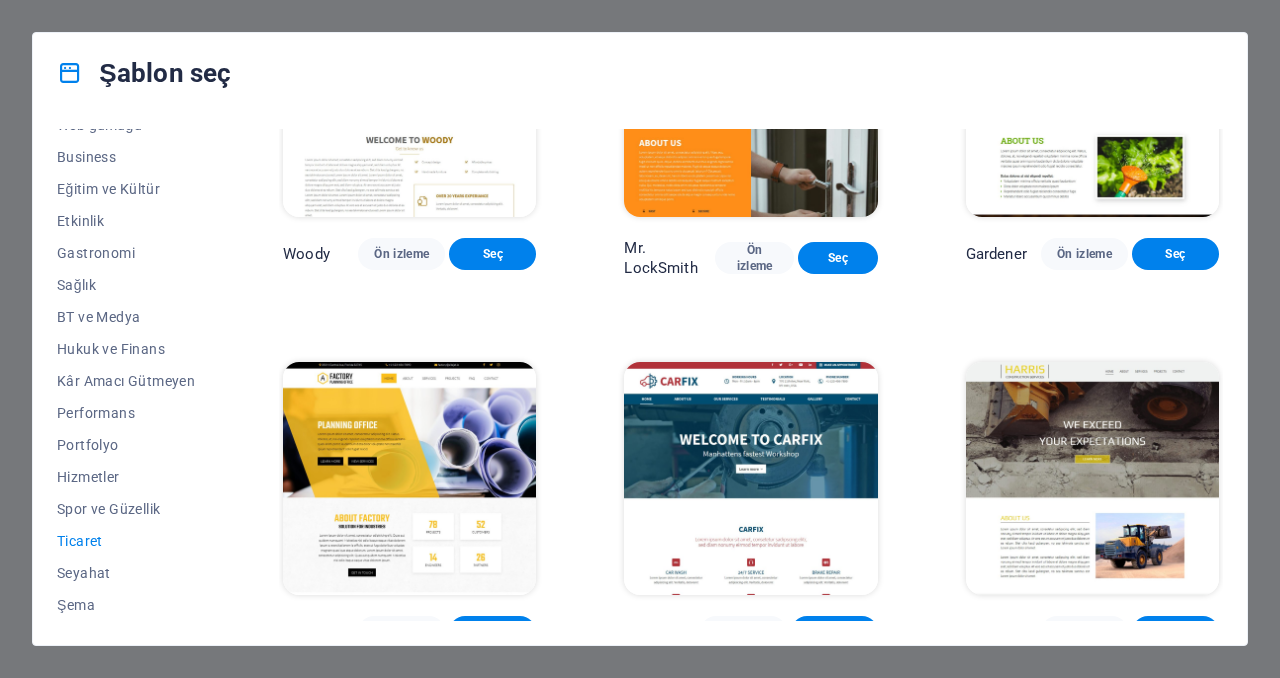 scroll, scrollTop: 548, scrollLeft: 0, axis: vertical 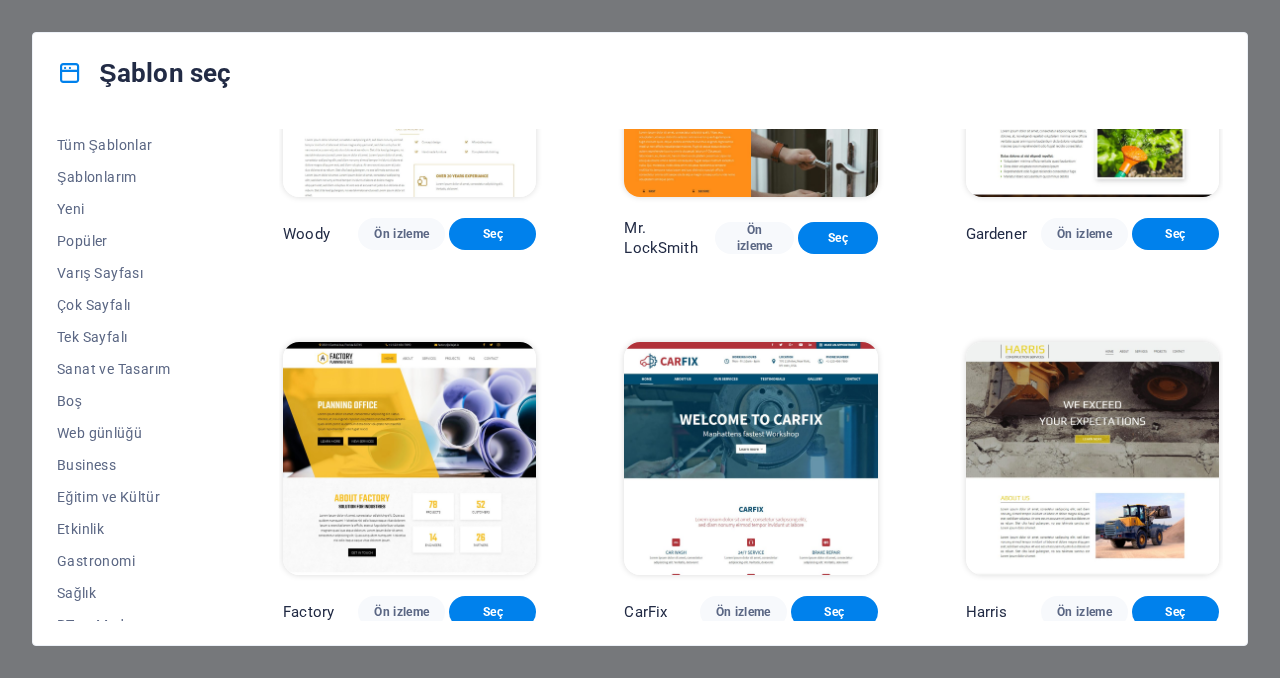 click on "Tüm Şablonlar" at bounding box center [126, 145] 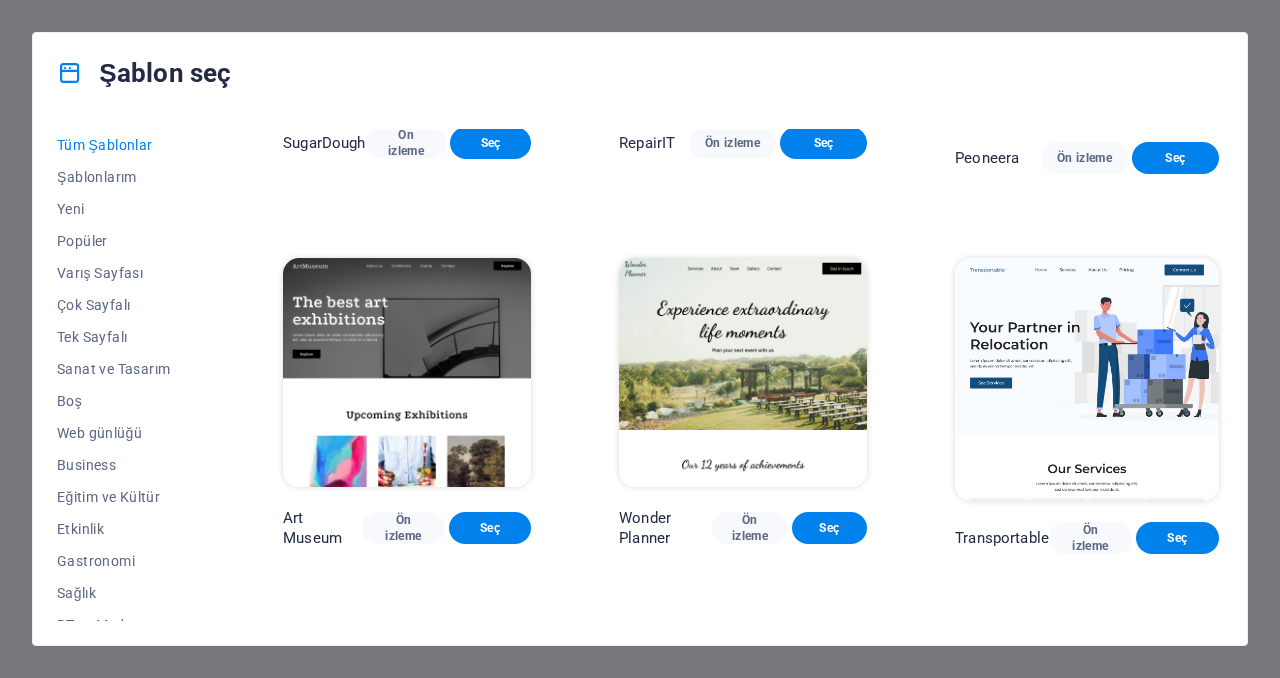 scroll, scrollTop: 0, scrollLeft: 0, axis: both 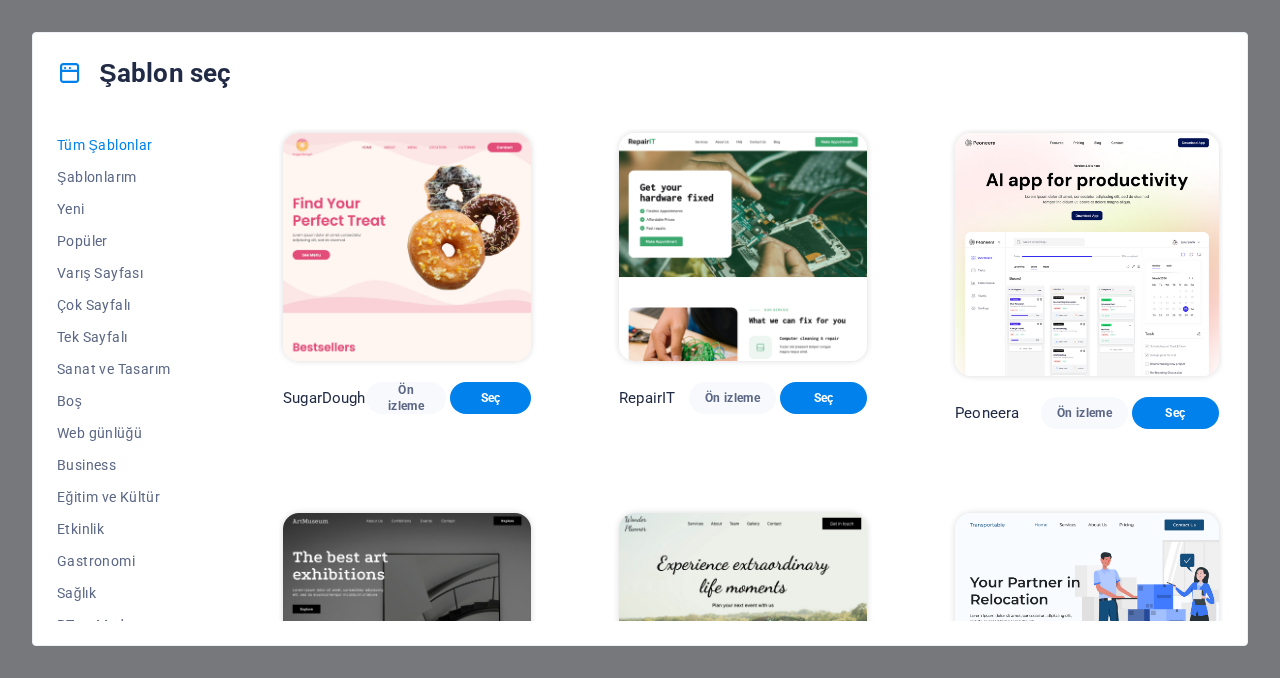 type 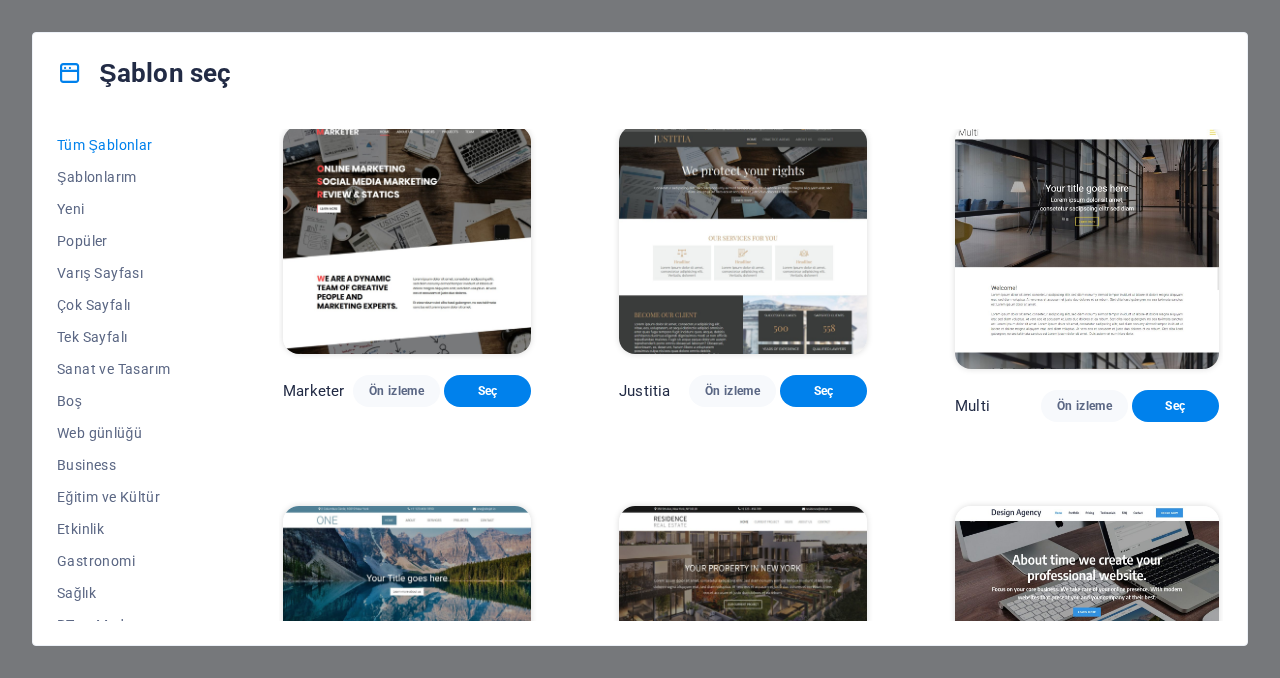 click on "Seç" at bounding box center (487, 391) 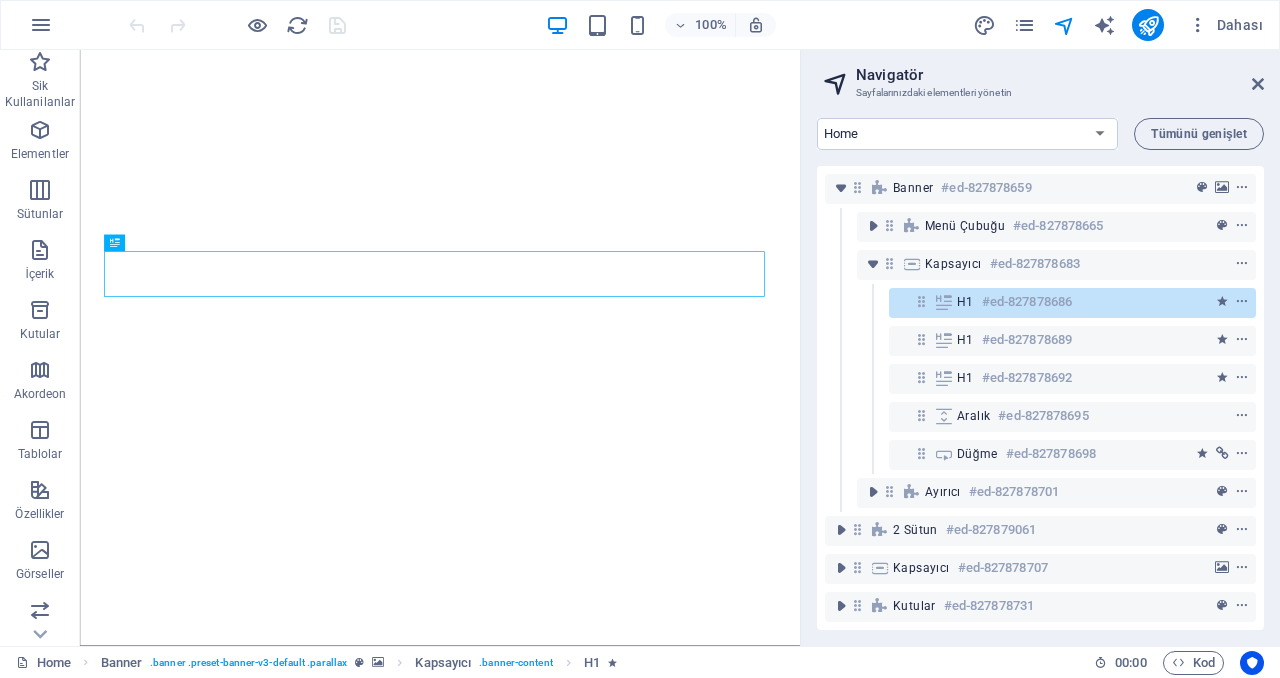 scroll, scrollTop: 0, scrollLeft: 0, axis: both 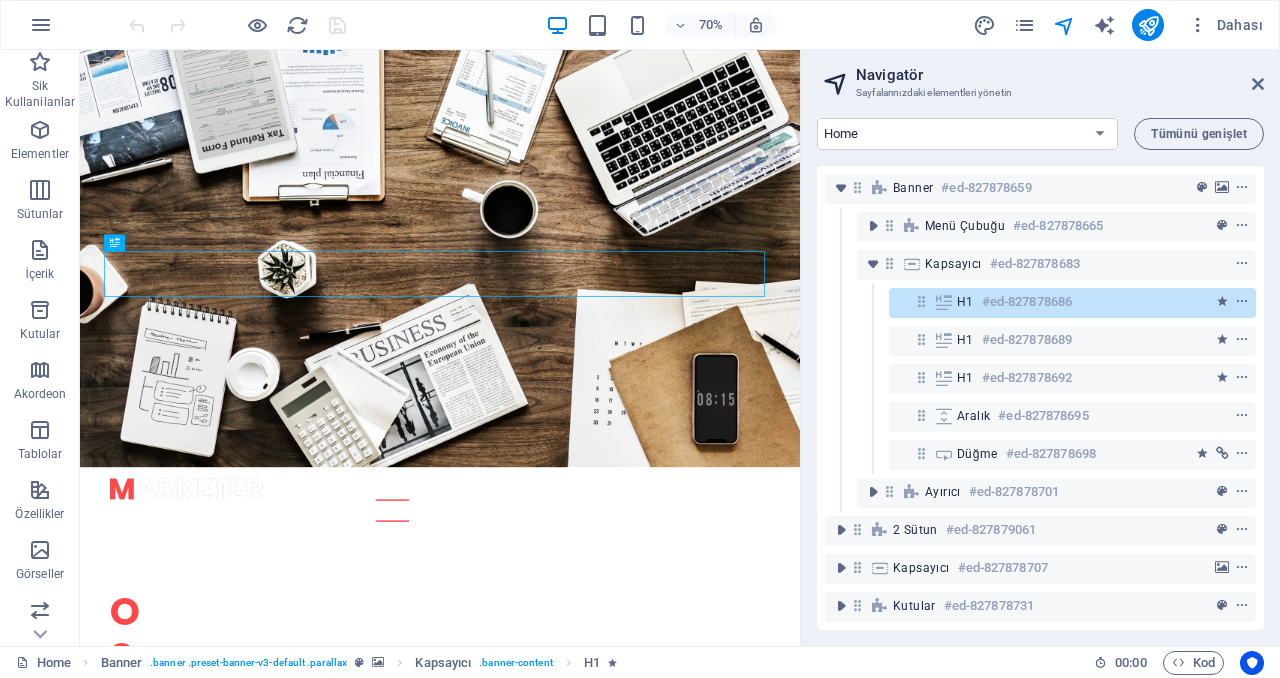 click at bounding box center [1258, 84] 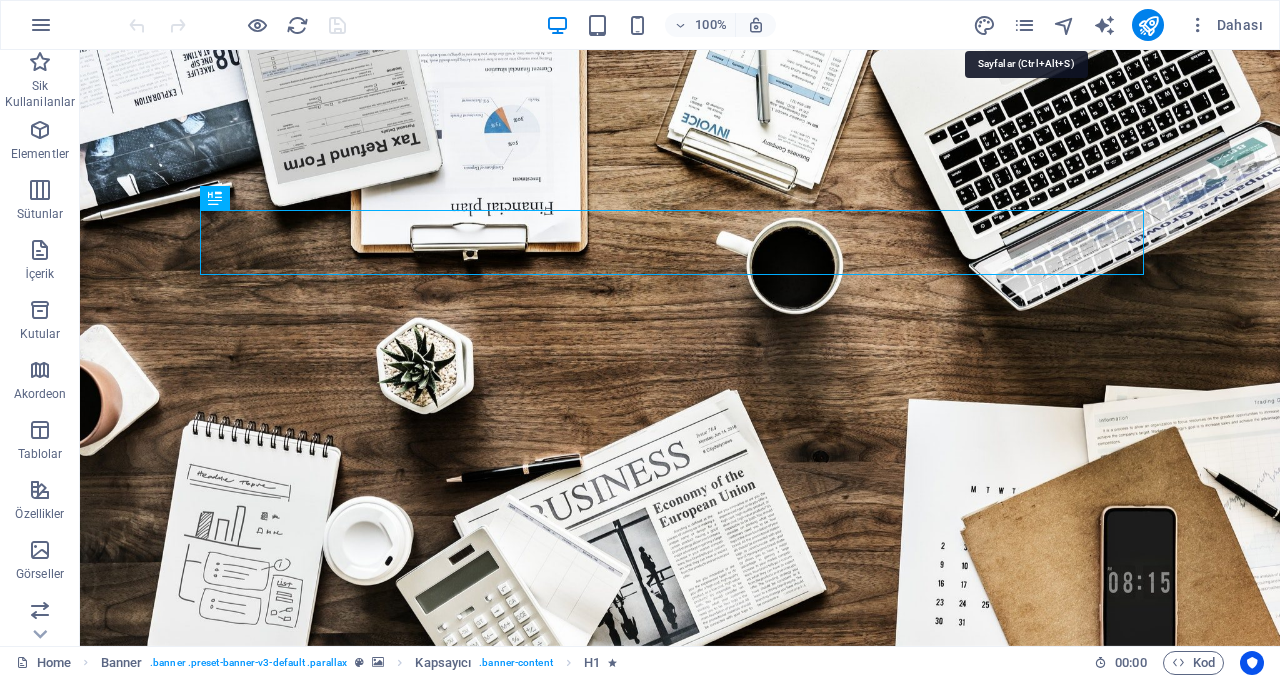 click at bounding box center (1024, 25) 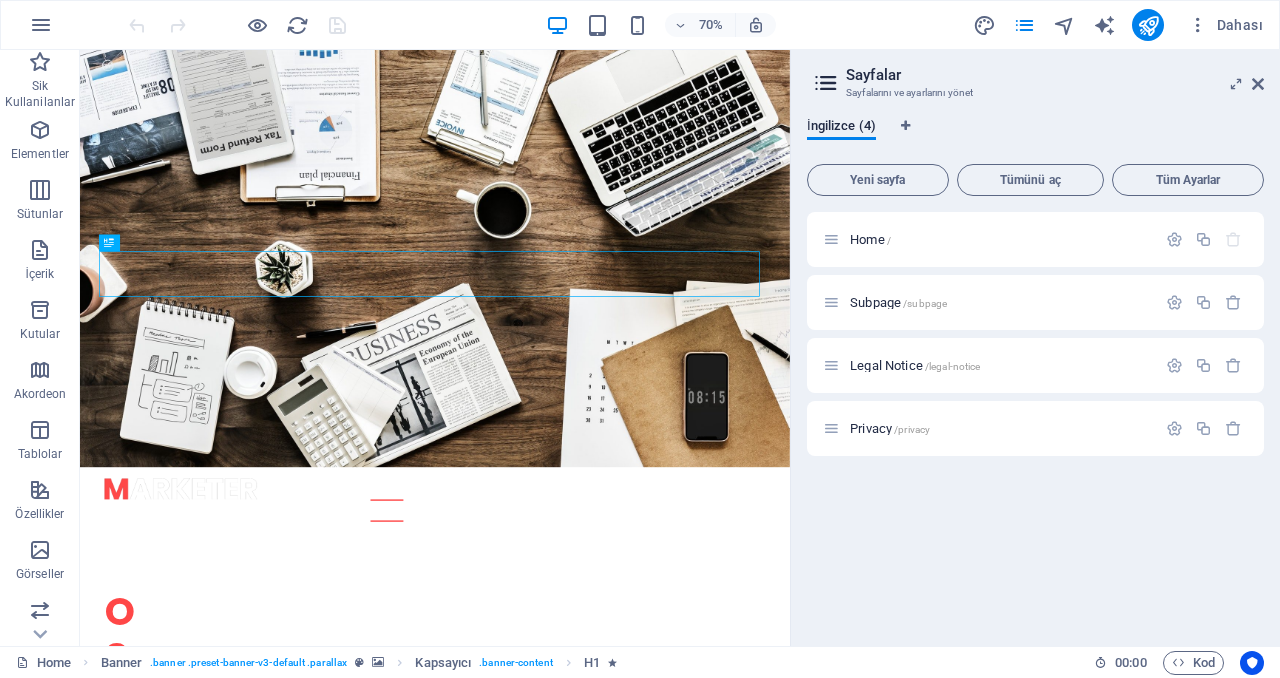 click on "Sayfalar" at bounding box center [1055, 75] 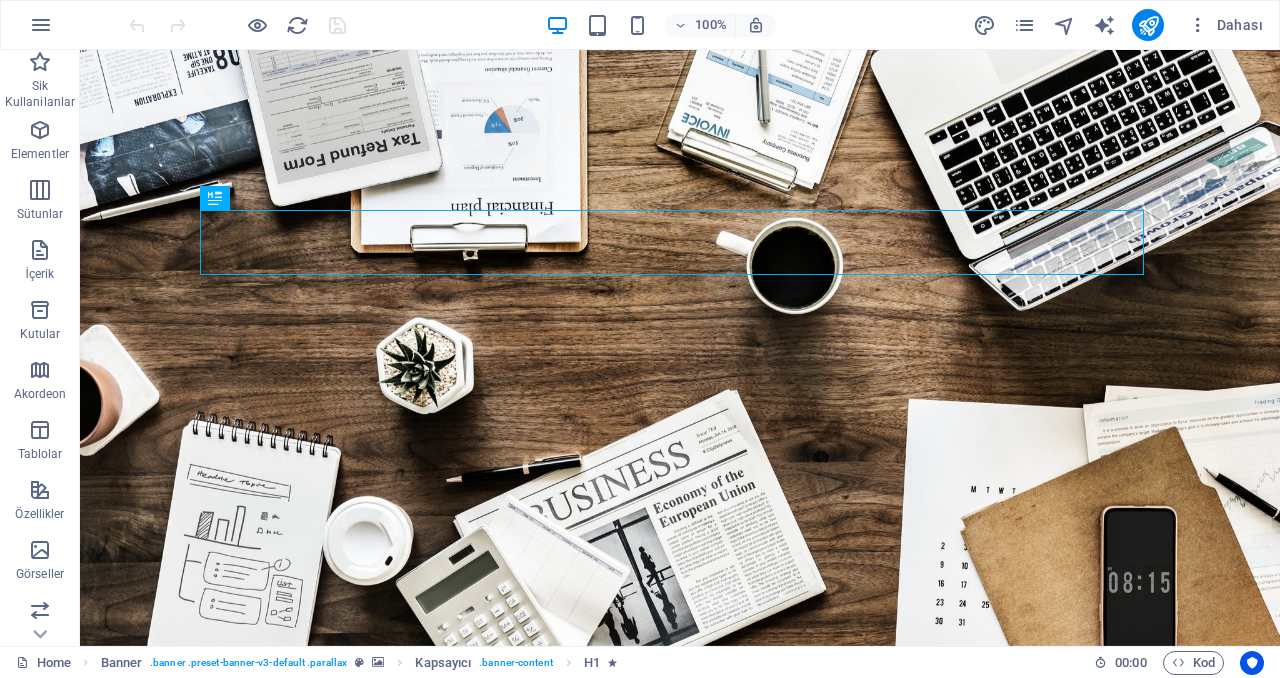 click 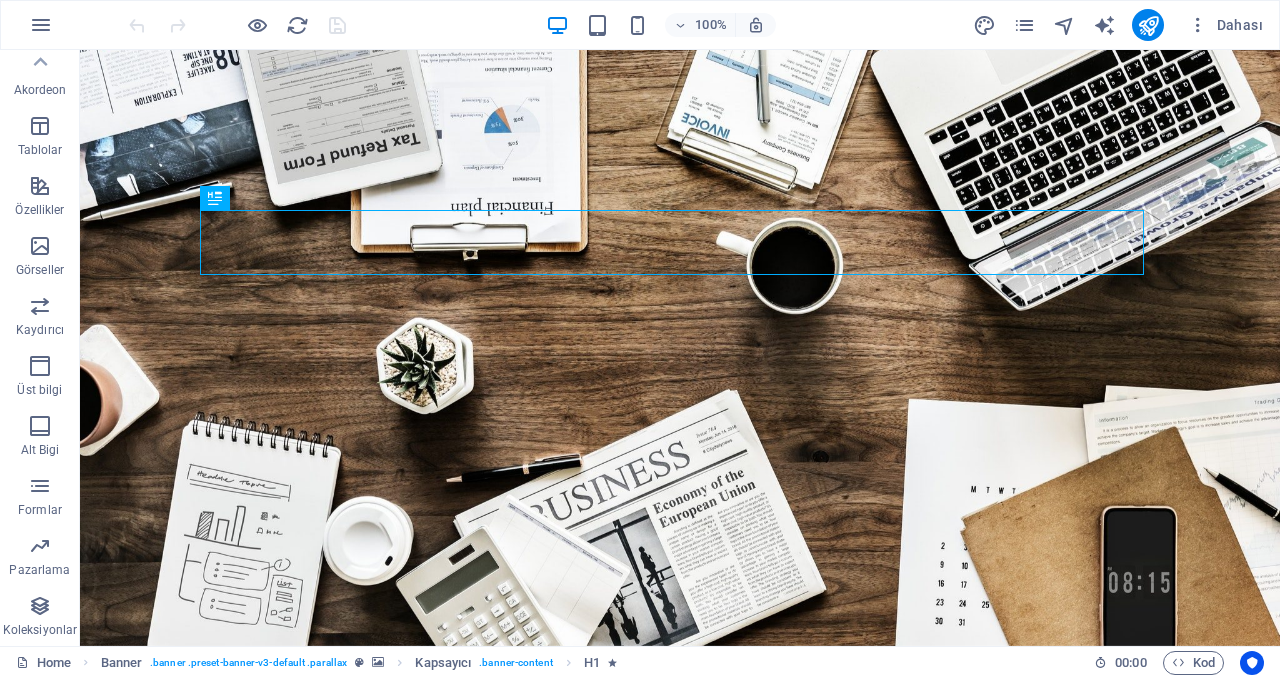 drag, startPoint x: 23, startPoint y: 567, endPoint x: 86, endPoint y: 546, distance: 66.40783 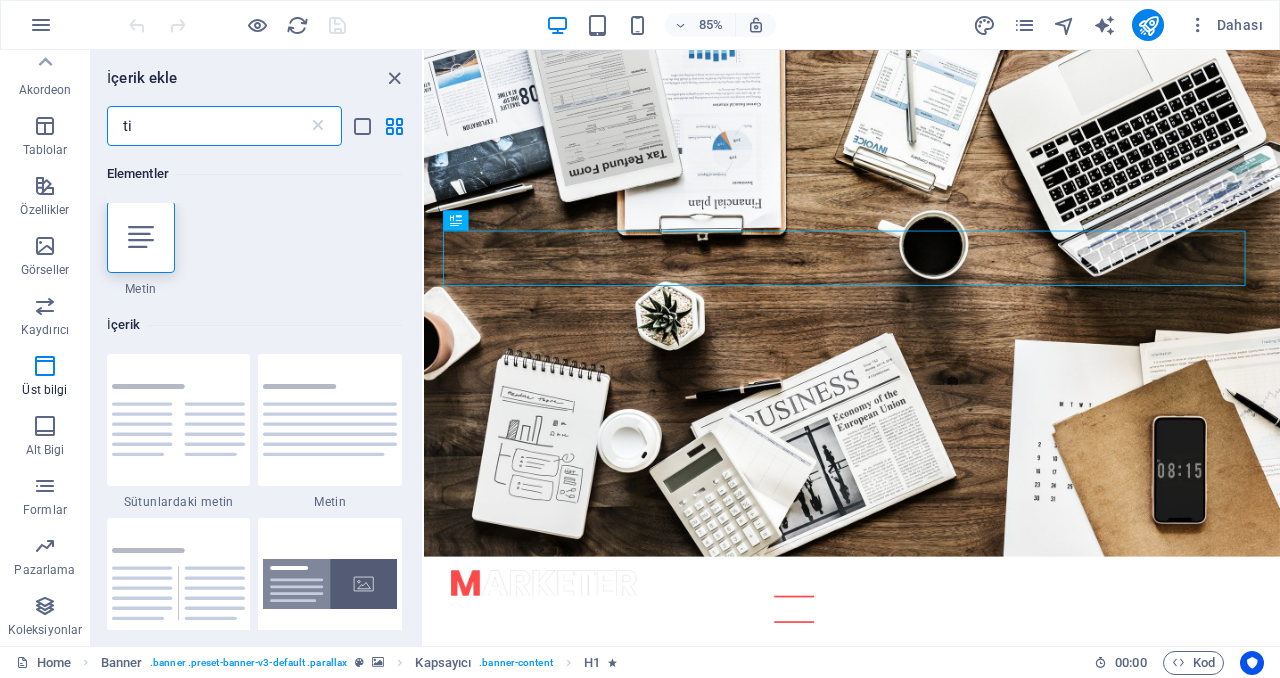scroll, scrollTop: 0, scrollLeft: 0, axis: both 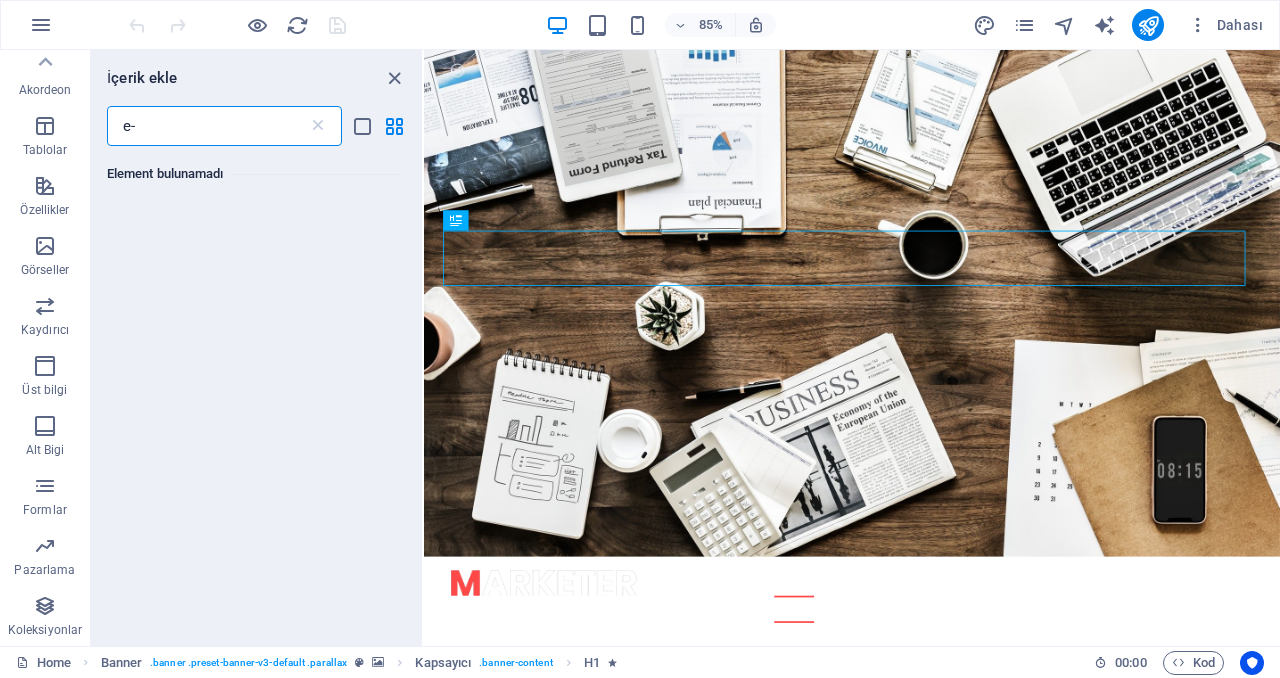 type on "e" 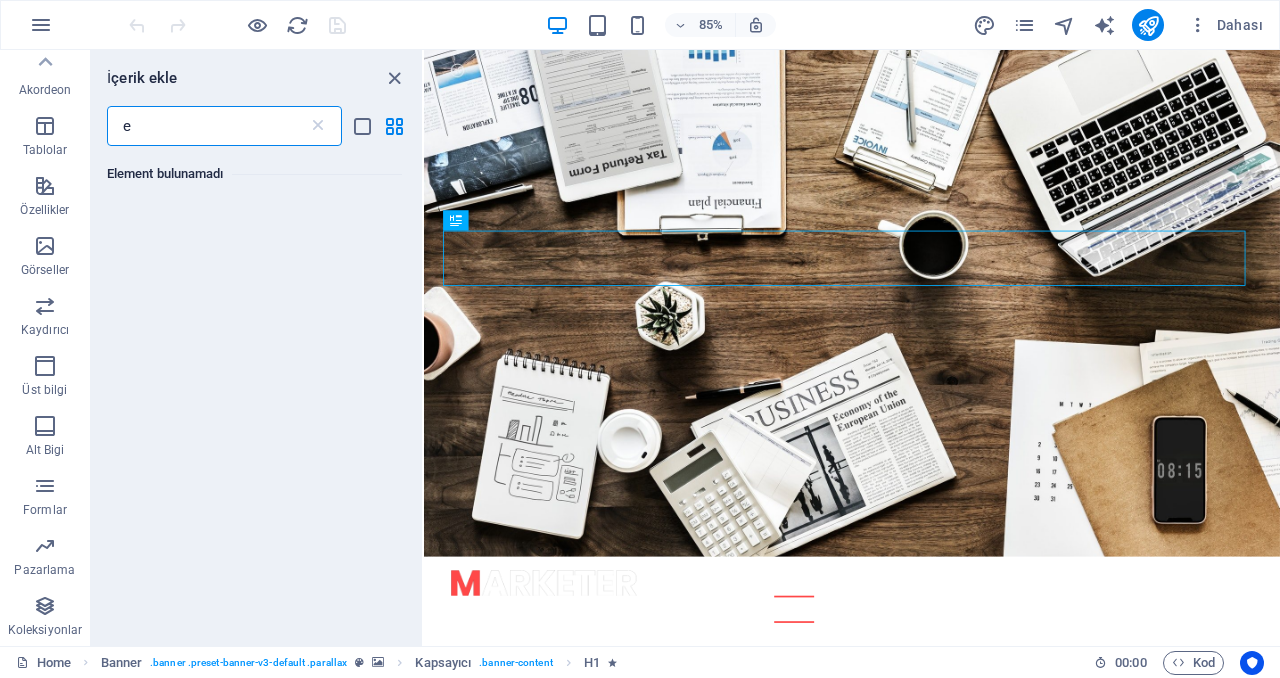 type 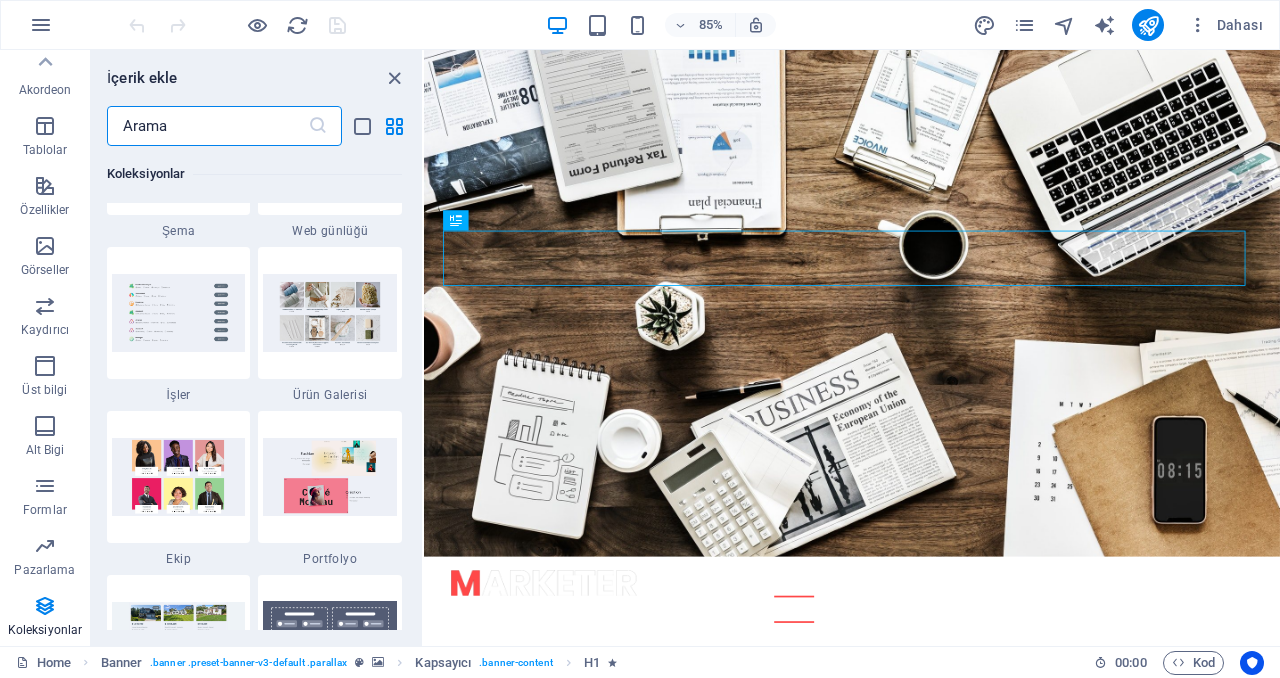 scroll, scrollTop: 18465, scrollLeft: 0, axis: vertical 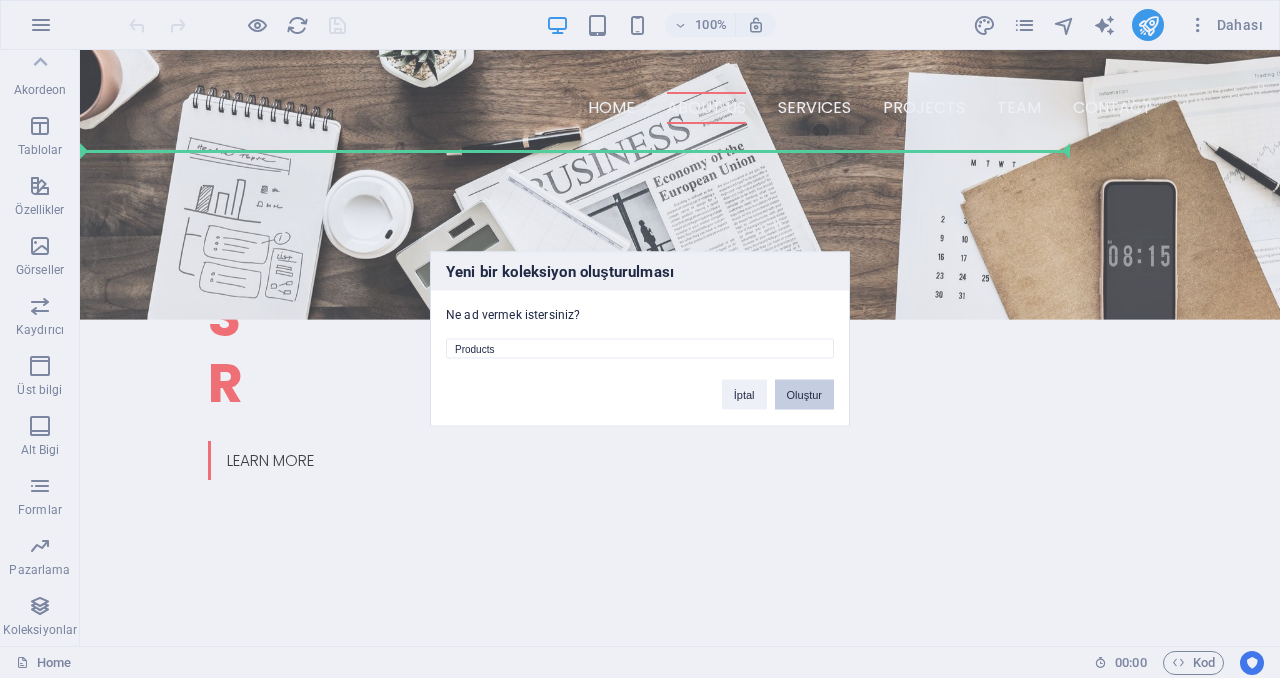 click on "Oluştur" at bounding box center [804, 395] 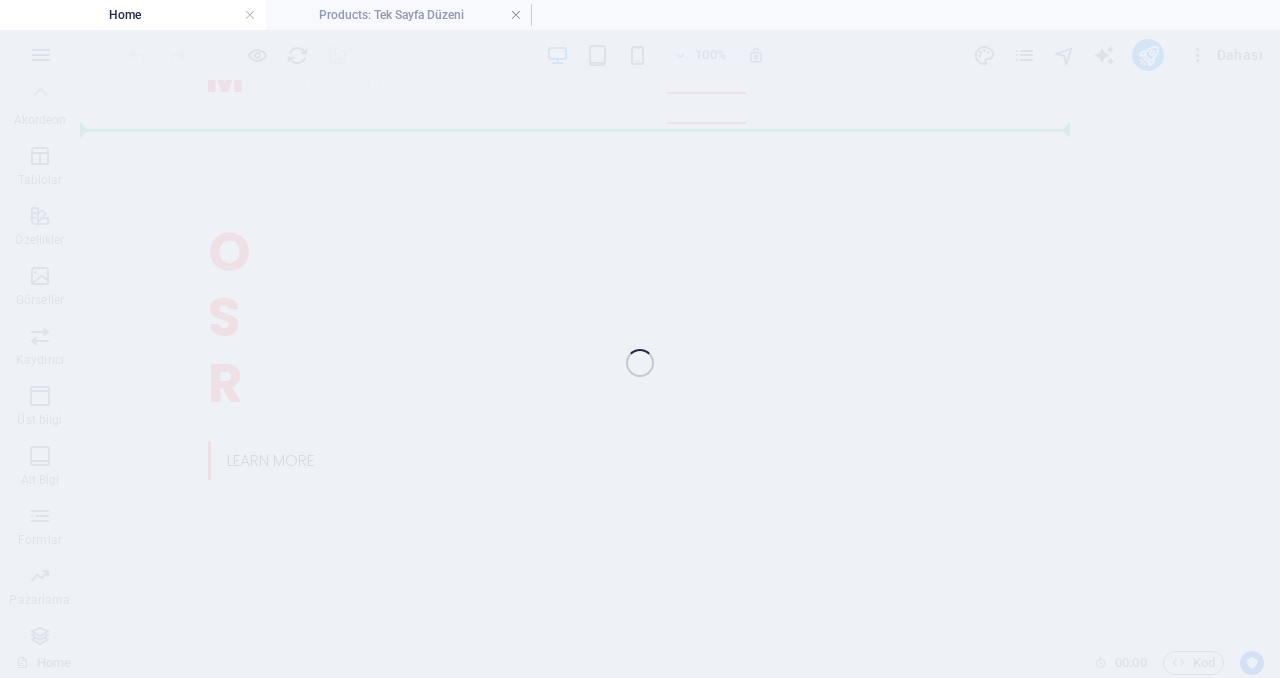 scroll, scrollTop: 651, scrollLeft: 0, axis: vertical 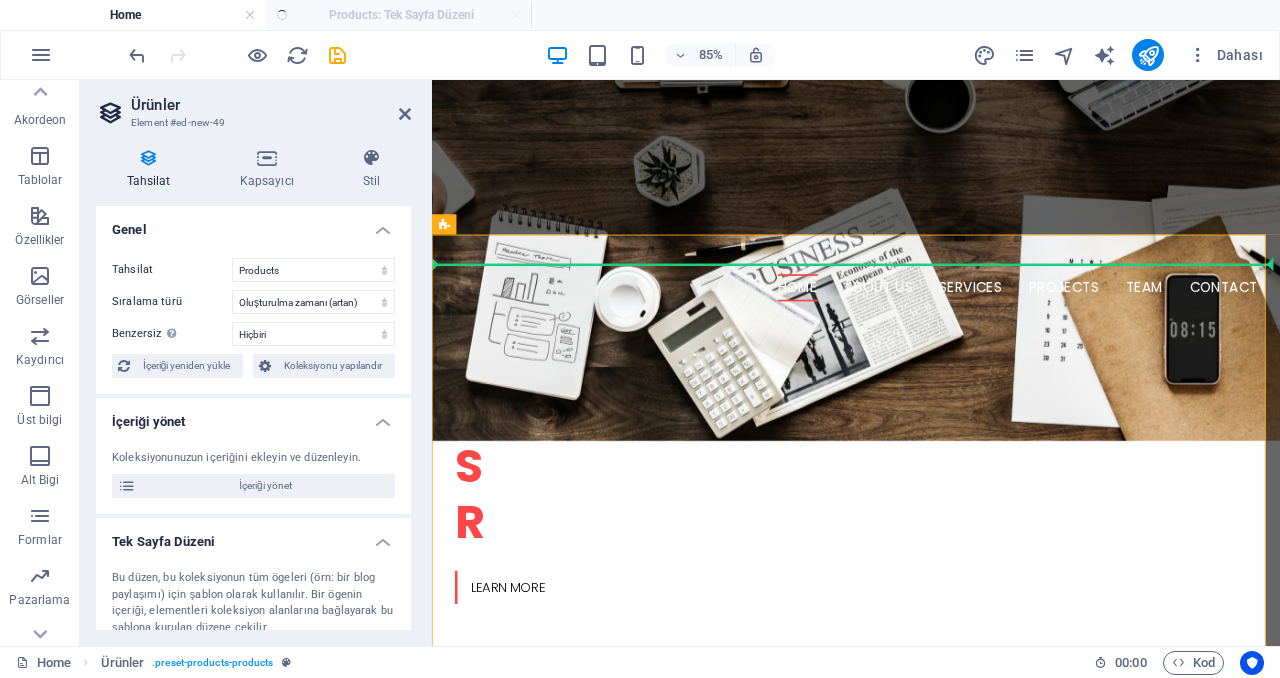 select on "createdAt_DESC" 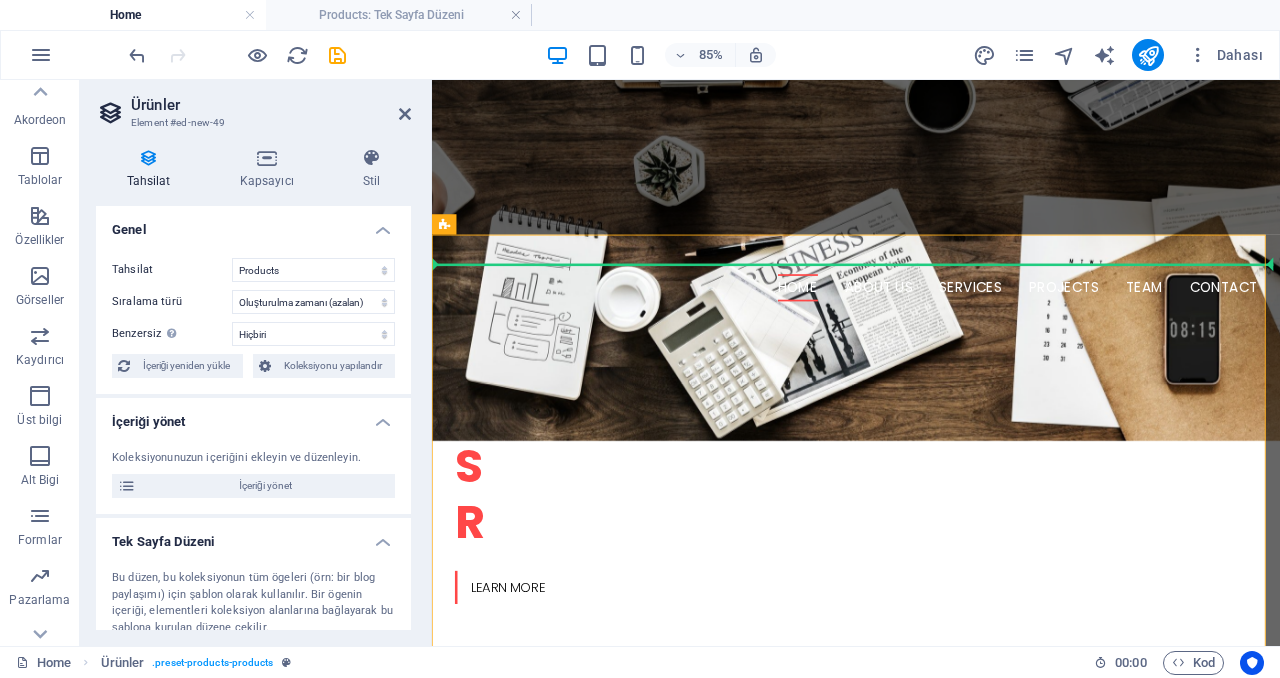 scroll, scrollTop: 164, scrollLeft: 0, axis: vertical 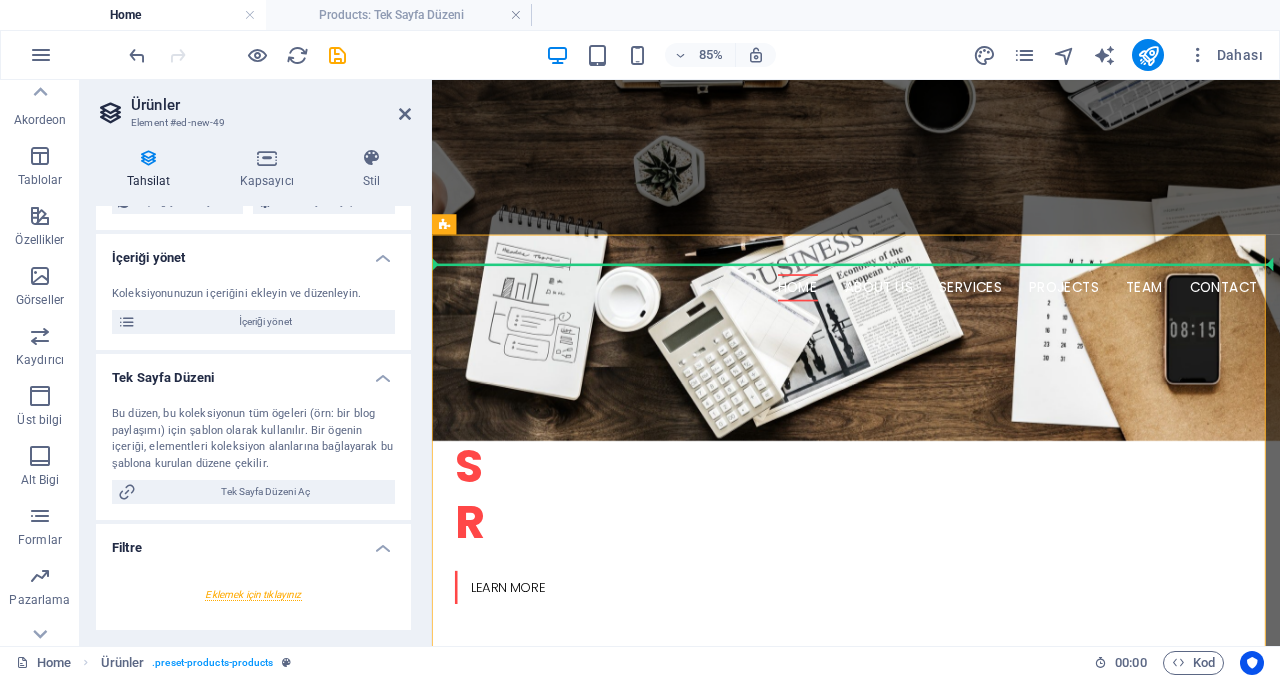click at bounding box center [405, 114] 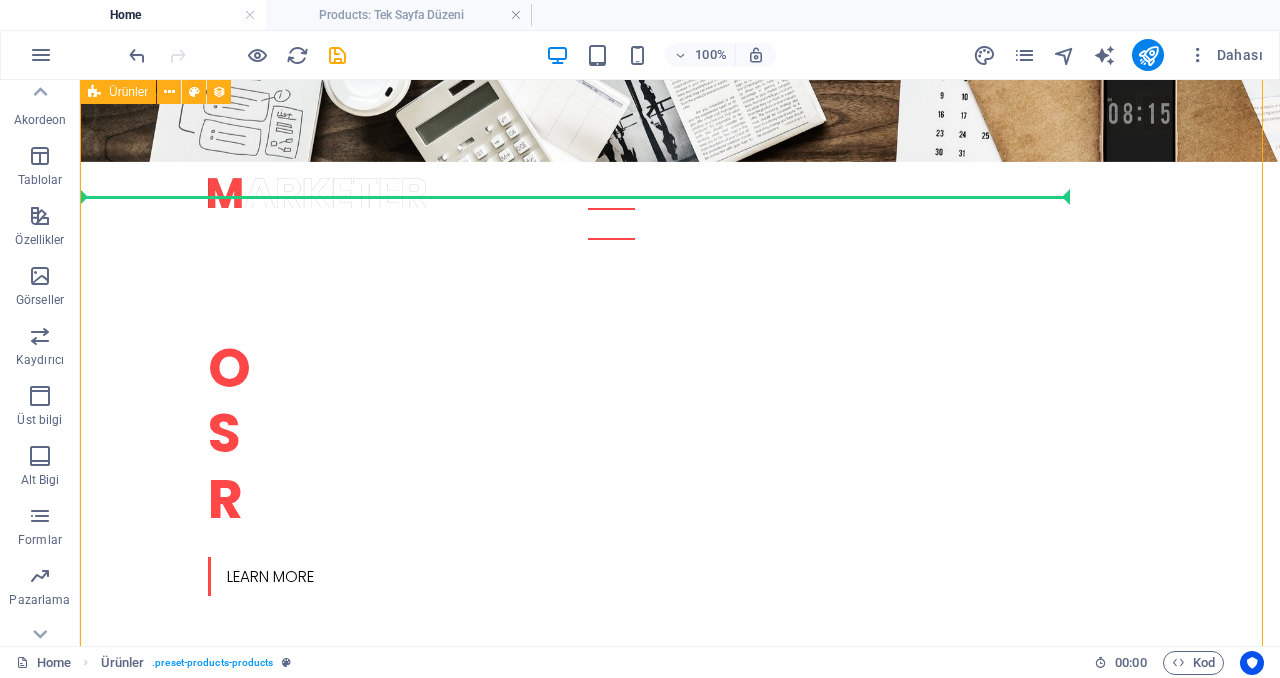 click on "Foldable Coffee-To-Go Mug $ 14,99 Stainless Steel Drinking Bottle $ 19,99 Organic Food Nets $ 19,99 Natural Loofah Sponge $ 8,99 Reusable Glass Straws with Cleaning Brush $ 16,99 Eco-Friendly Bathroom Supplies Starter Pack $ 34,99 Bamboo Toothbrush $ 28,99 Handcrafted Natural Soap Bar $ 8,99  Önceki İleri" at bounding box center (680, 2349) 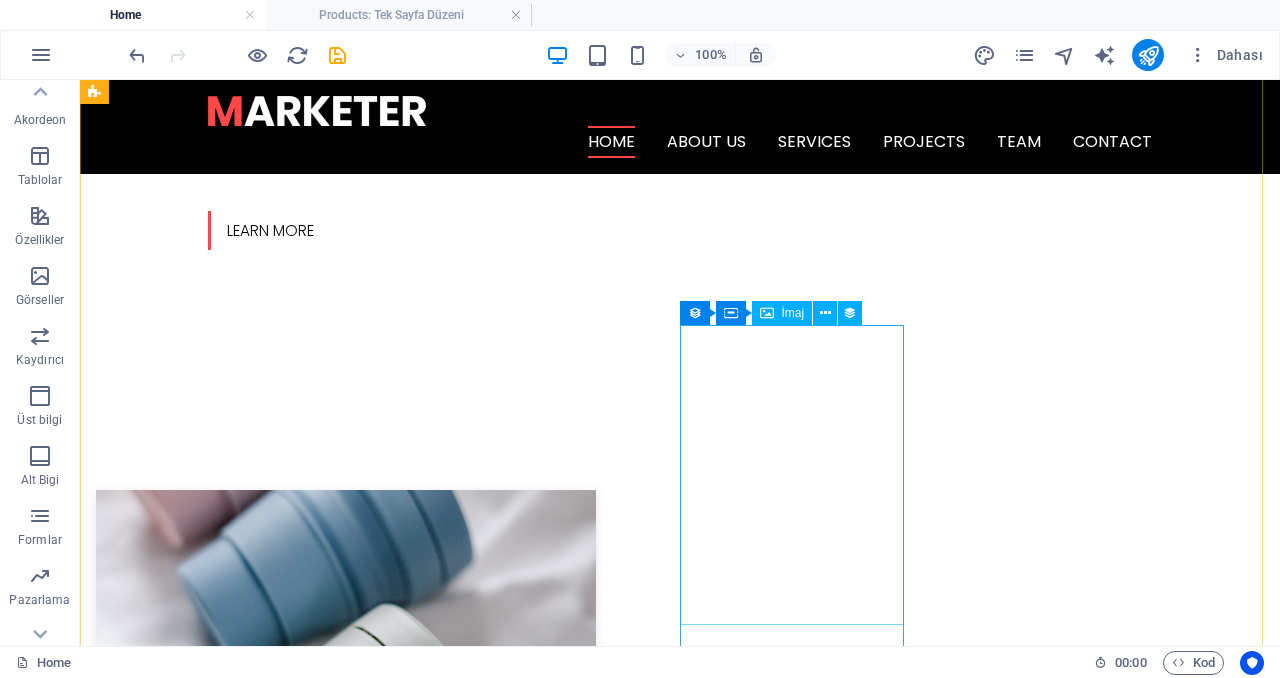 scroll, scrollTop: 500, scrollLeft: 0, axis: vertical 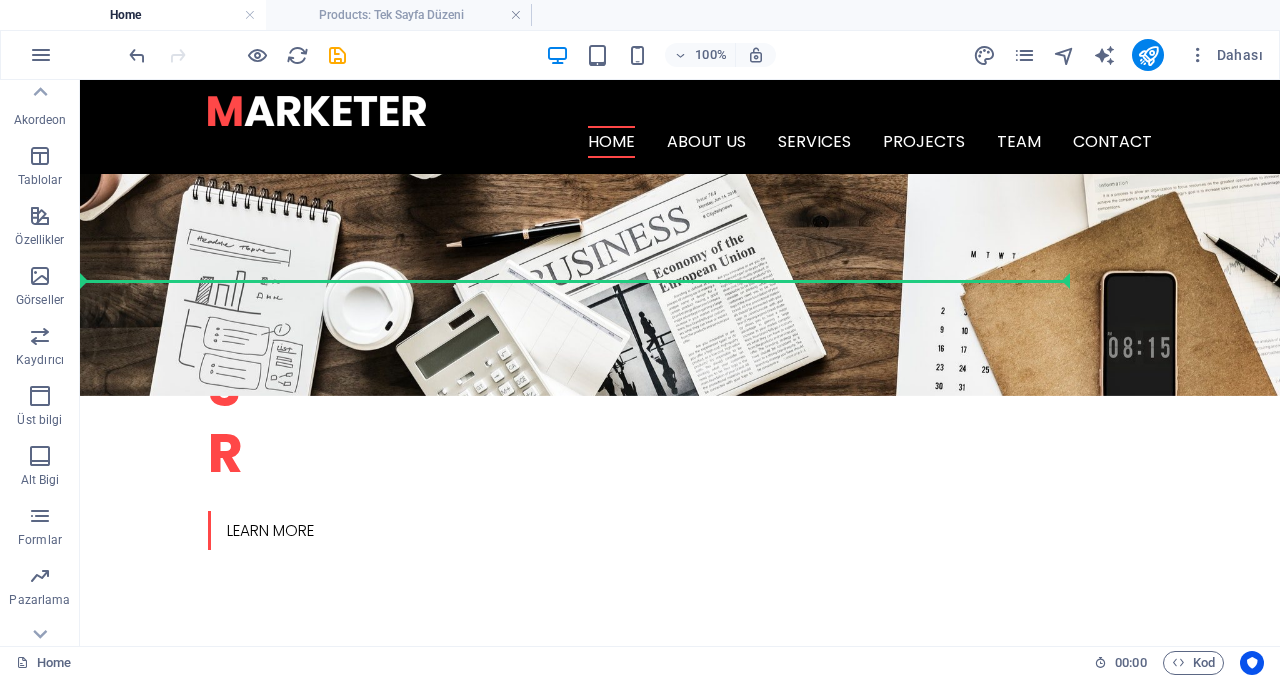 click at bounding box center (41, 55) 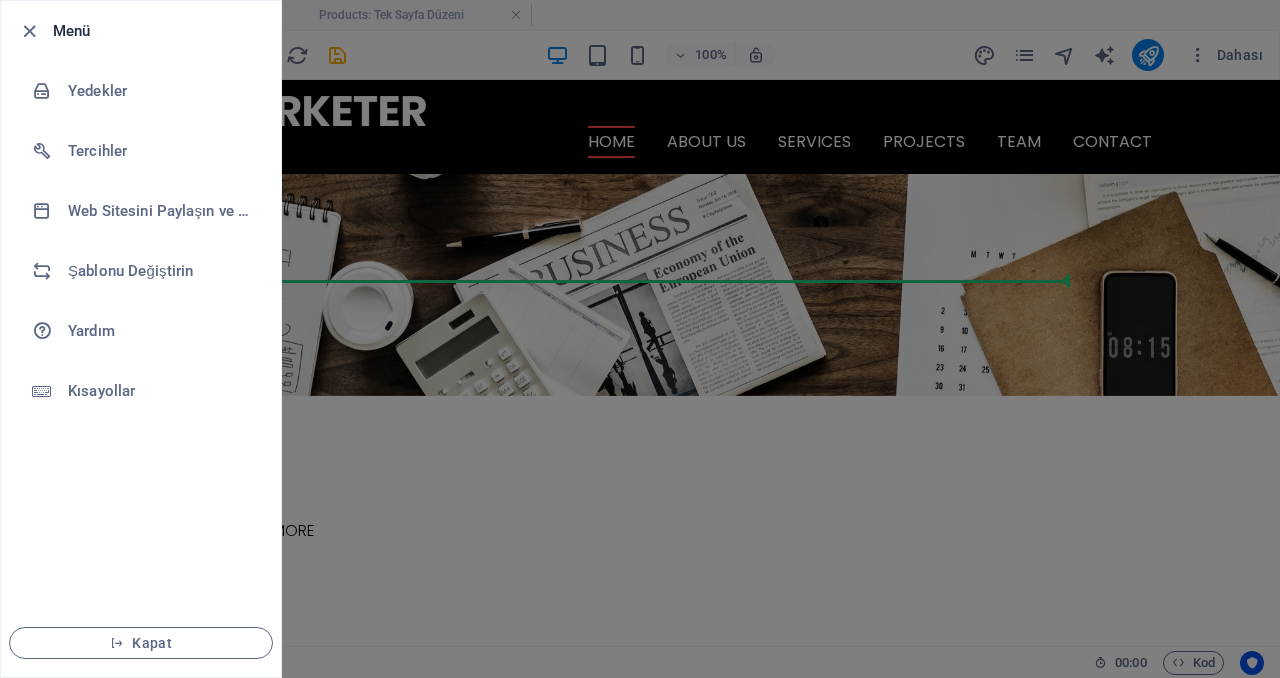 click at bounding box center (29, 31) 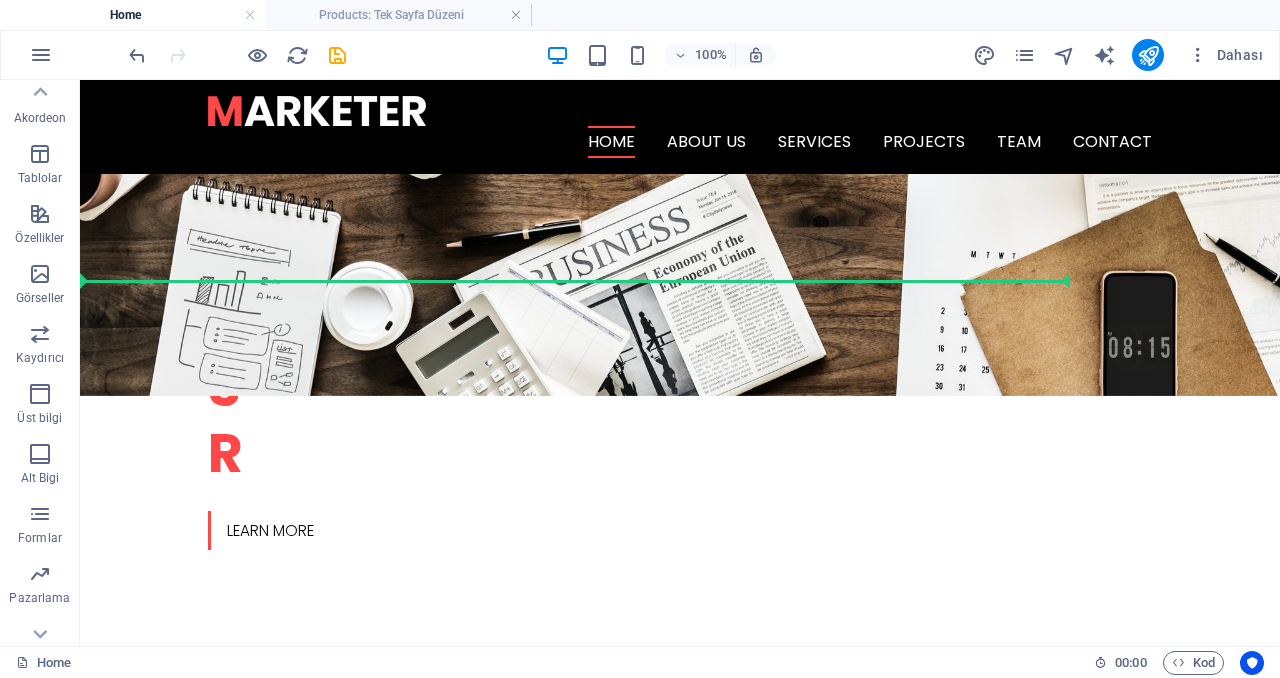 scroll, scrollTop: 334, scrollLeft: 0, axis: vertical 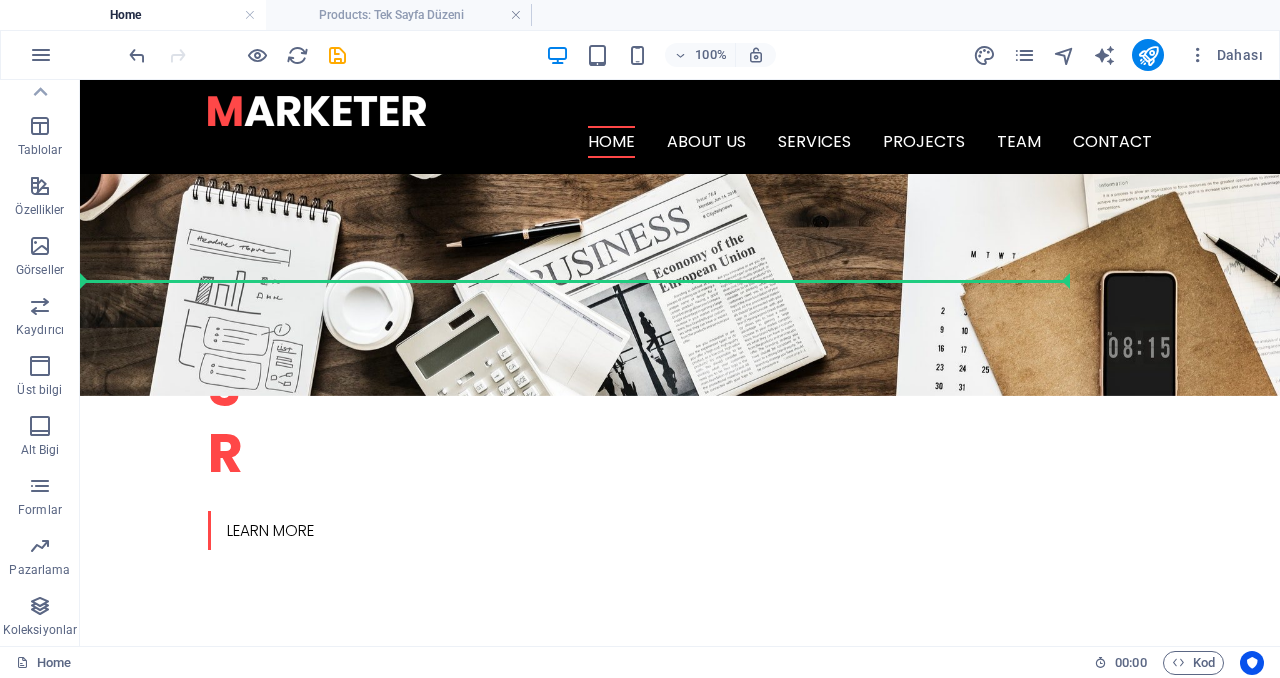 click at bounding box center (40, 606) 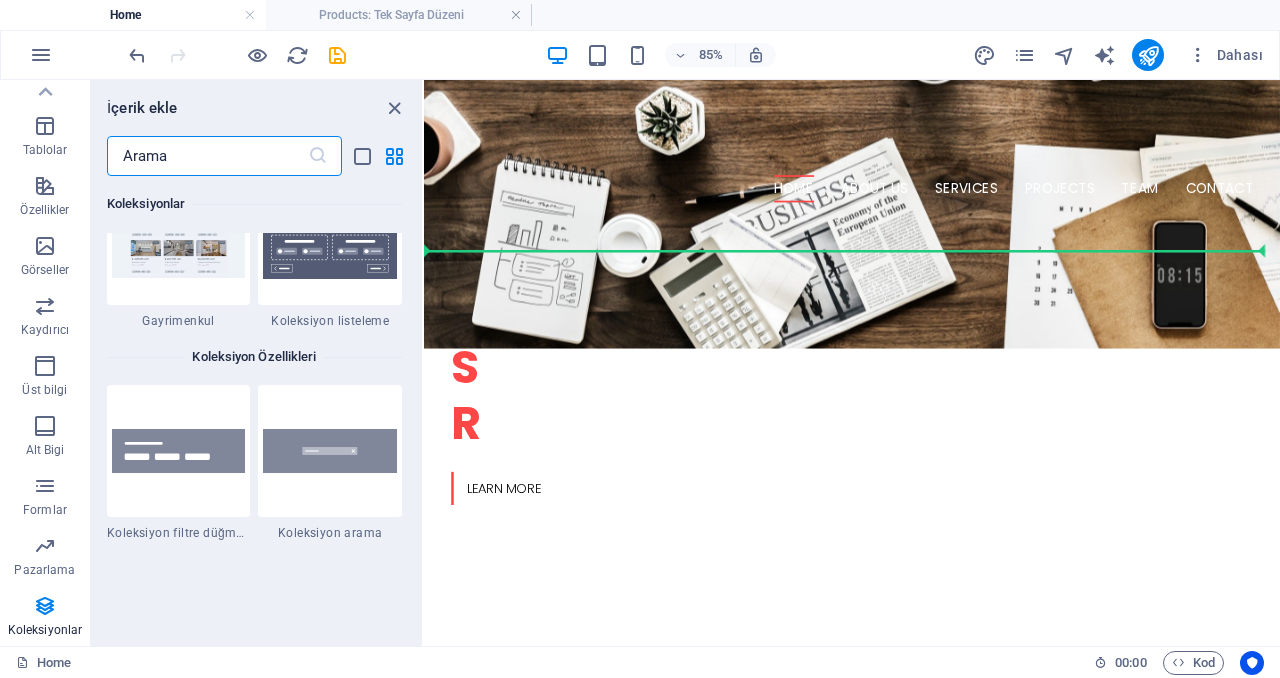 scroll, scrollTop: 18806, scrollLeft: 0, axis: vertical 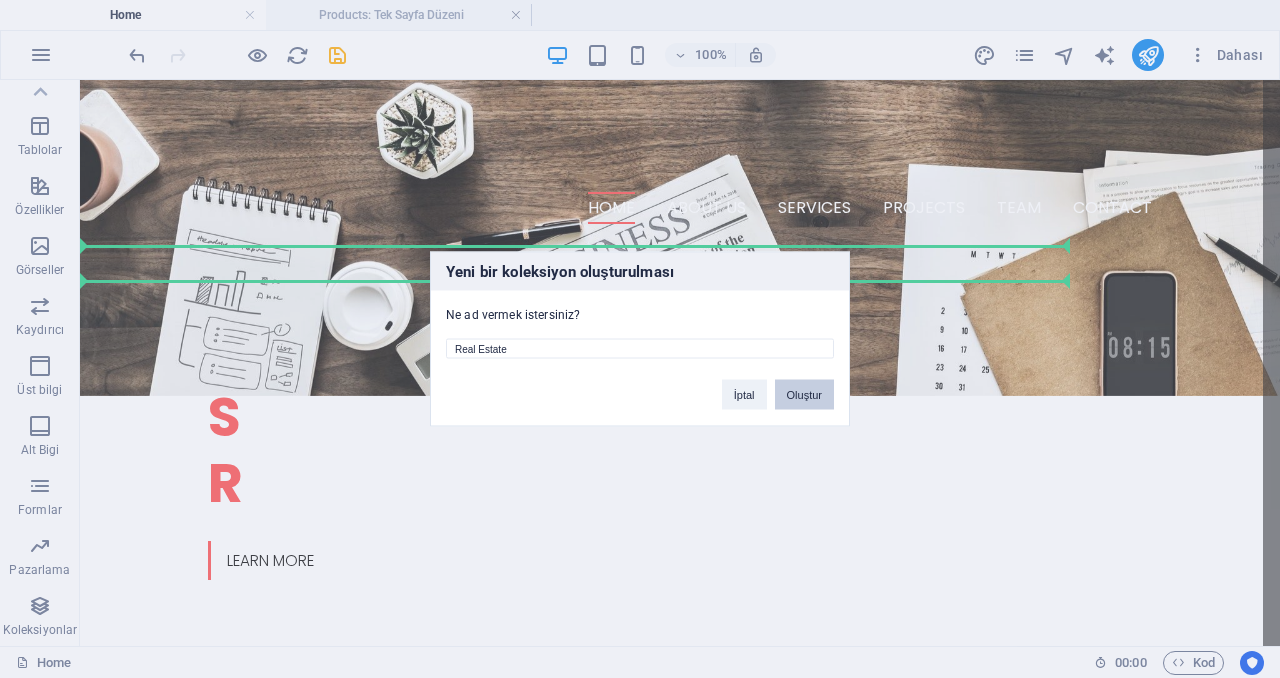 click on "Oluştur" at bounding box center (804, 395) 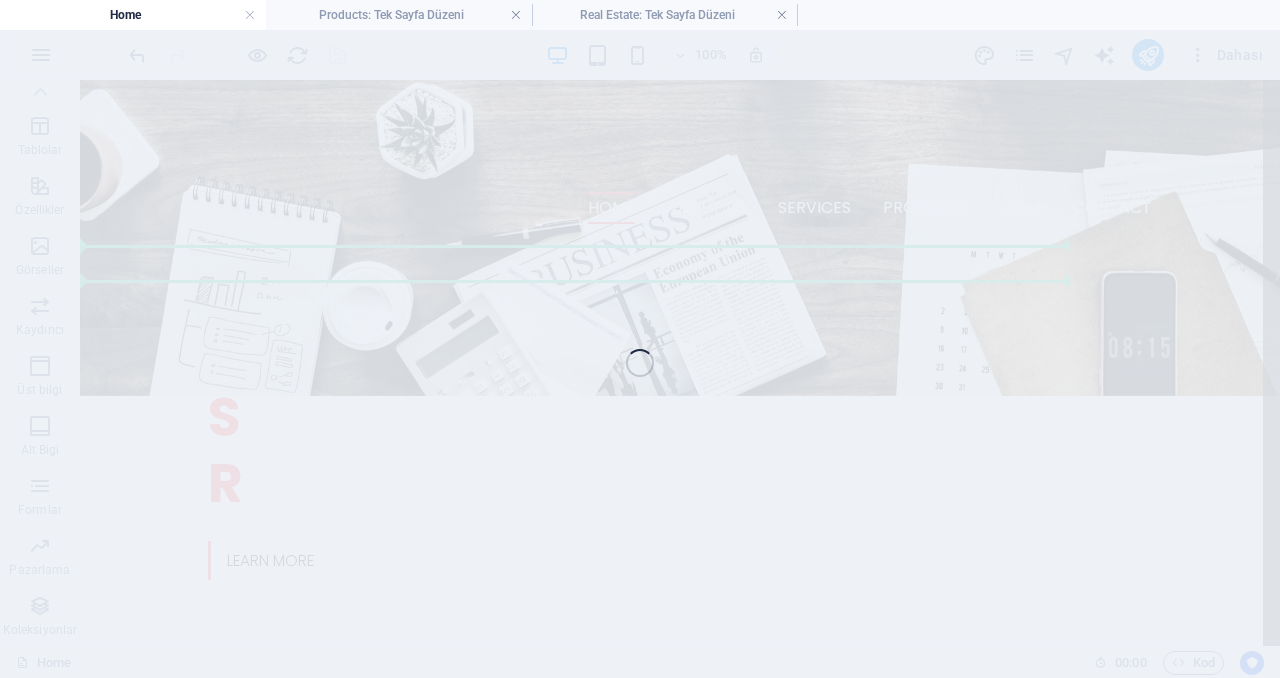 select on "68914cc037836882c2038e7b" 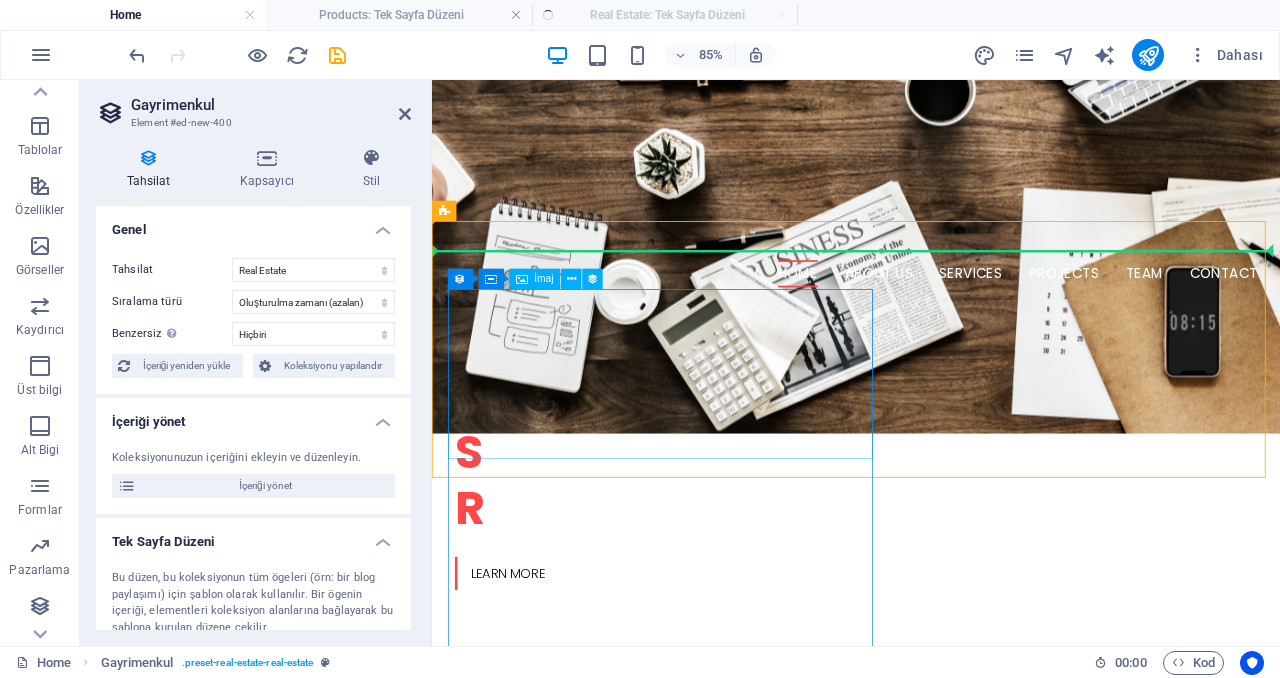 select on "createdAt_DESC" 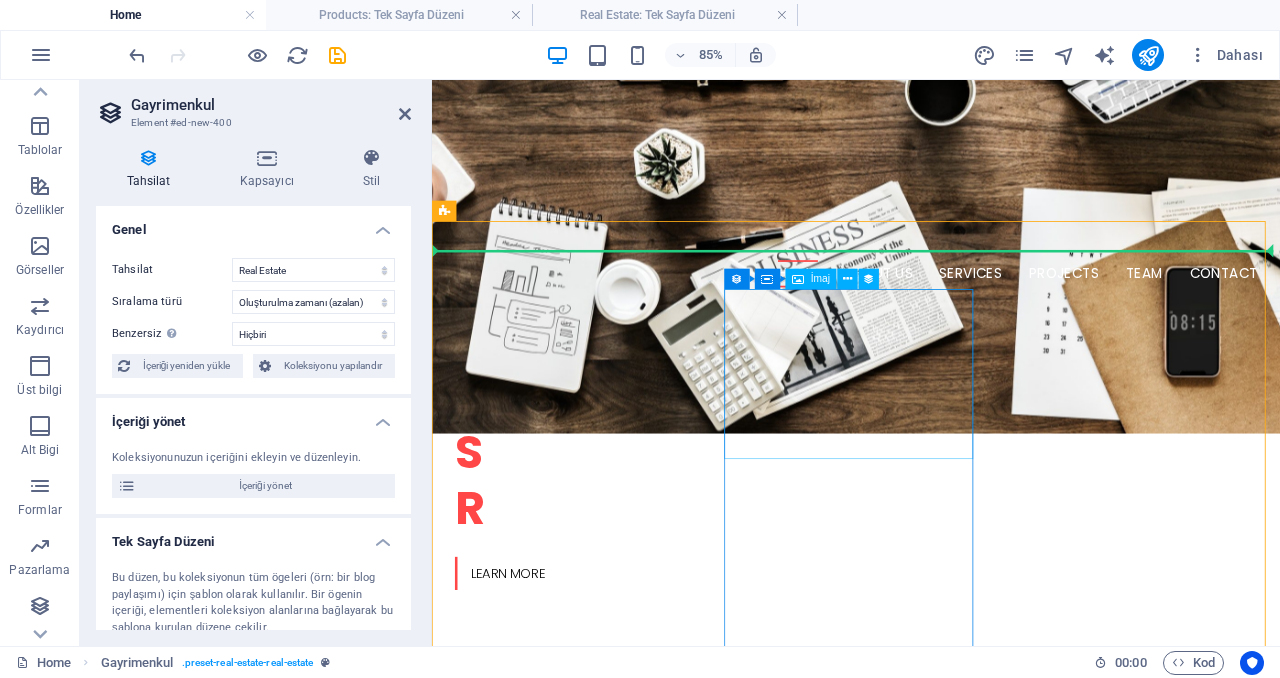scroll, scrollTop: 0, scrollLeft: 0, axis: both 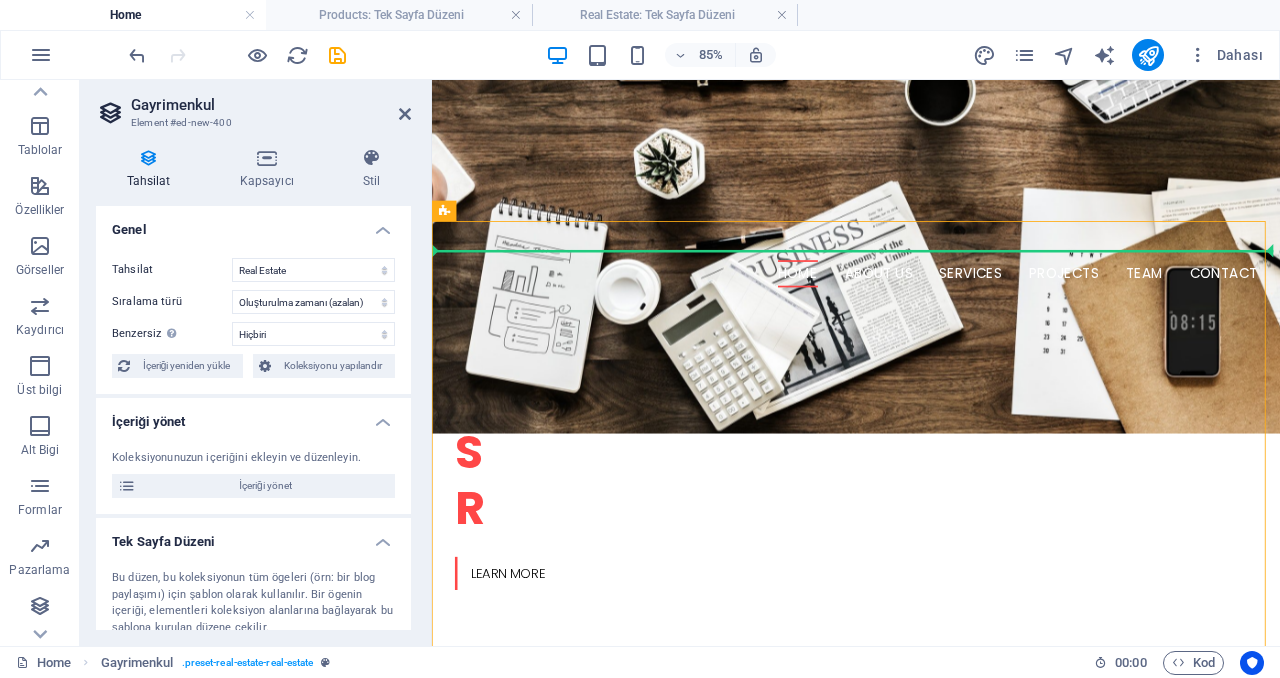 click at bounding box center [405, 114] 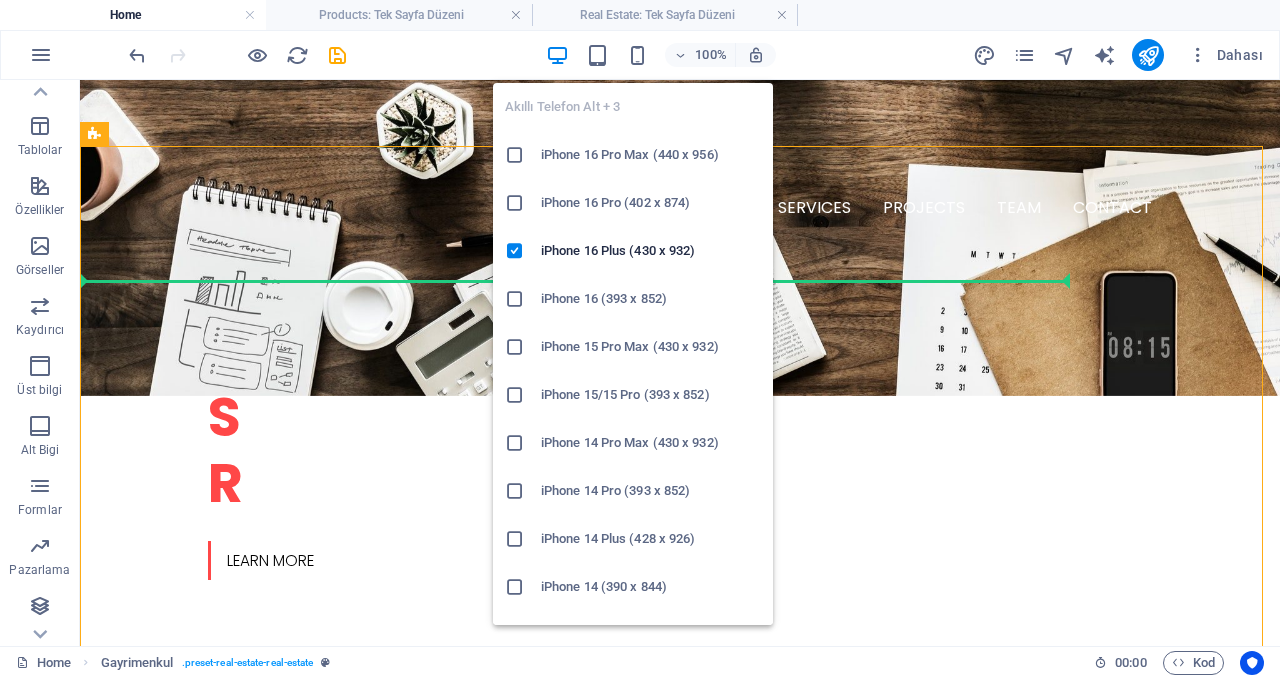scroll, scrollTop: 100, scrollLeft: 0, axis: vertical 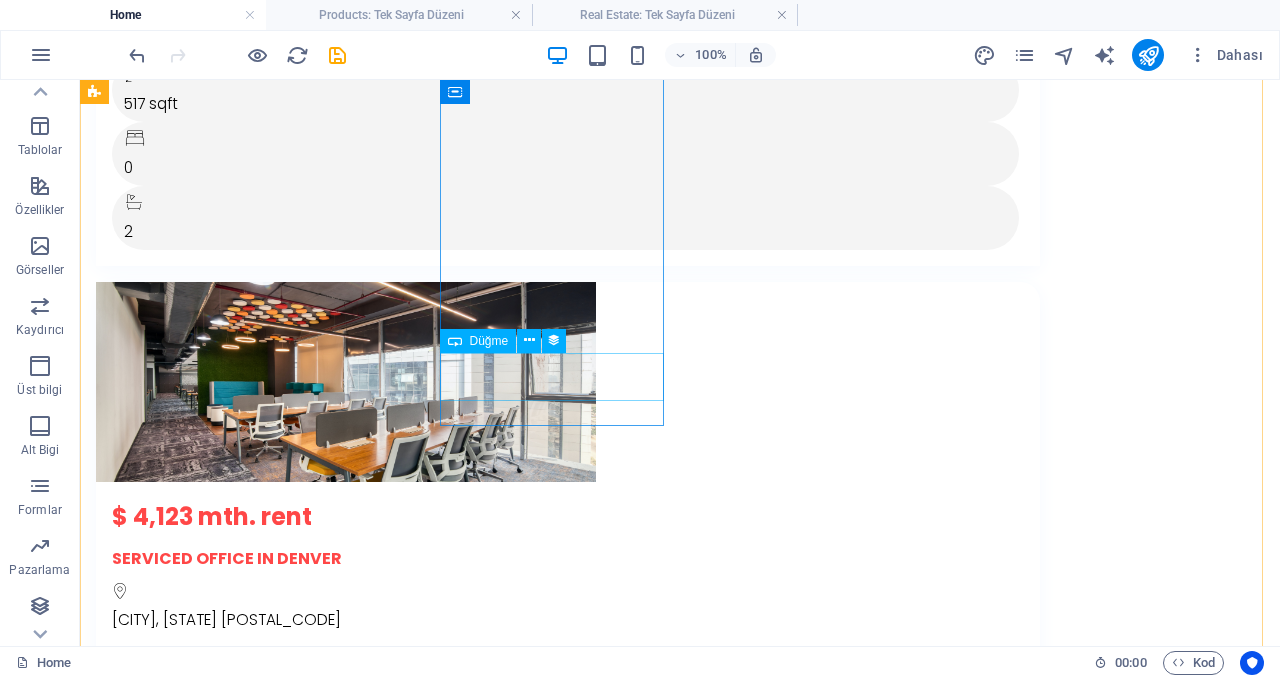 click on "Stainless Steel Drinking Bottle" at bounding box center [568, 5634] 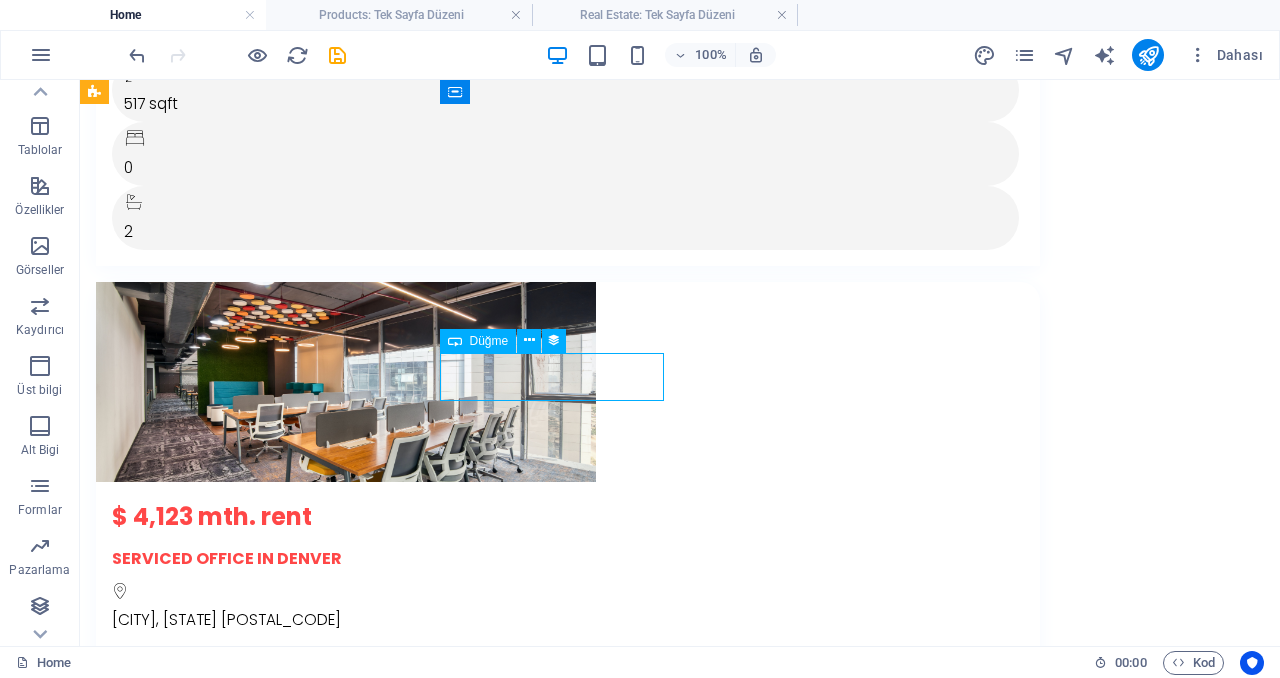 click on "Stainless Steel Drinking Bottle" at bounding box center (568, 5634) 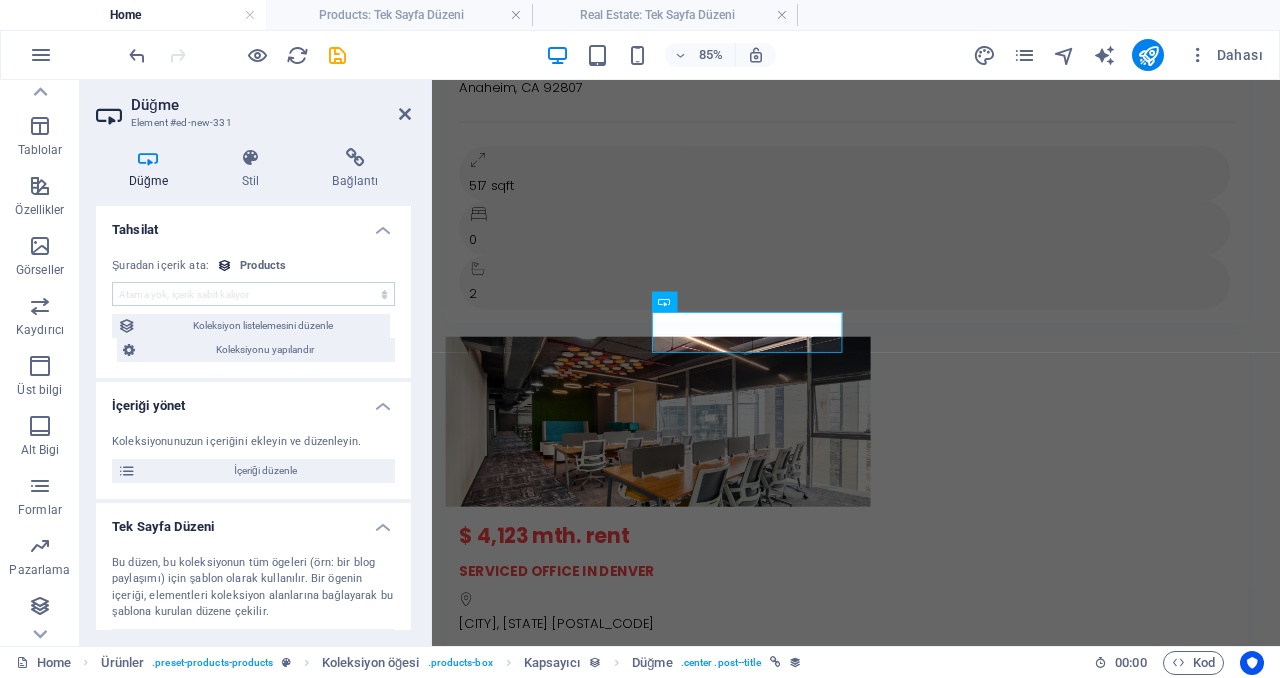 scroll, scrollTop: 2400, scrollLeft: 0, axis: vertical 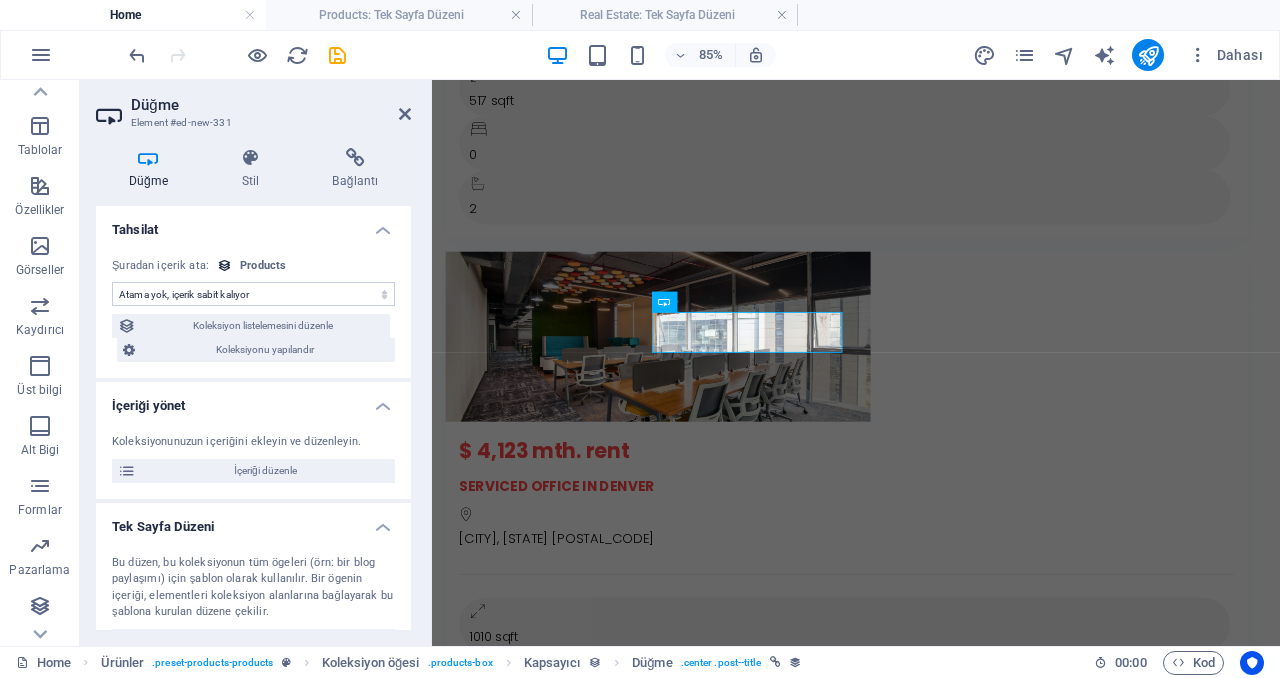 select on "name" 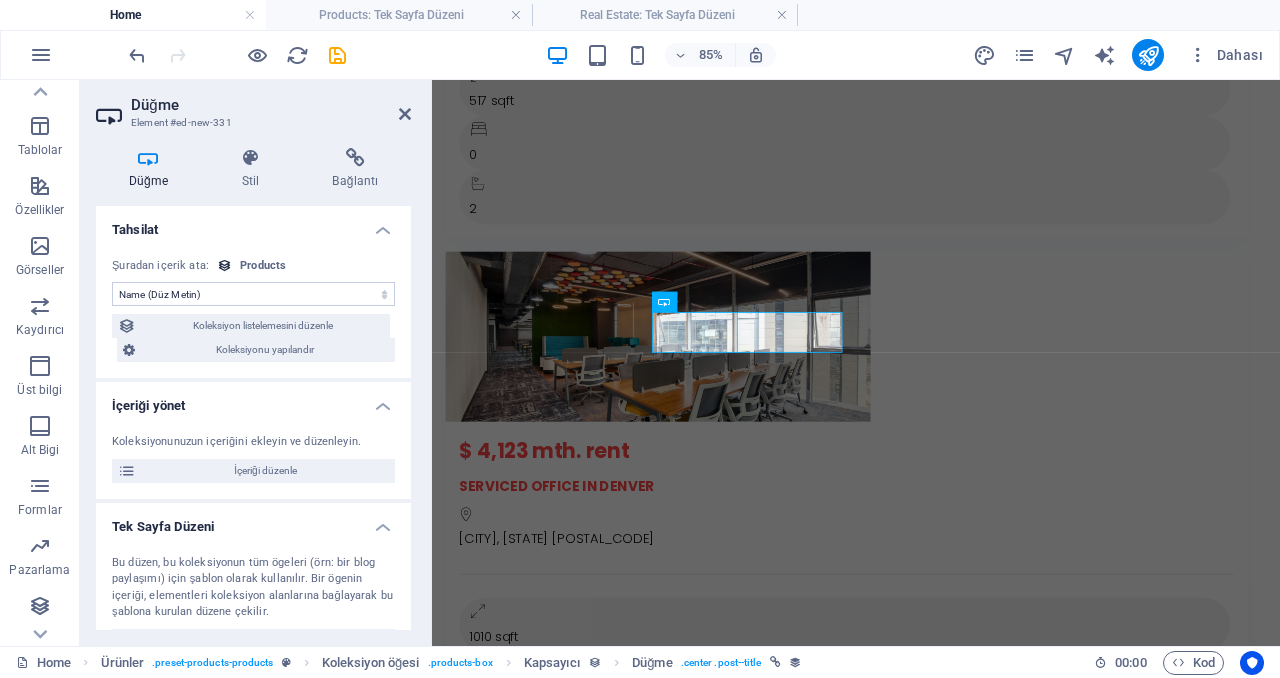 click on "Koleksiyonu yapılandır" at bounding box center [265, 350] 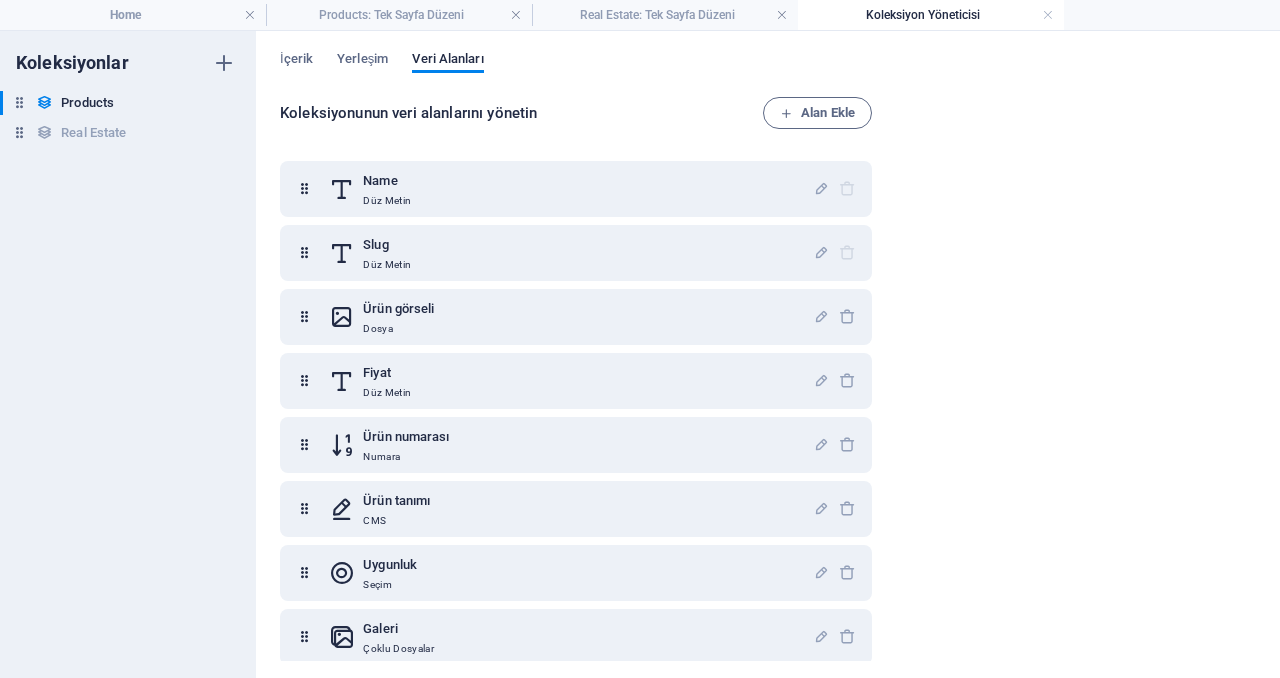 scroll, scrollTop: 0, scrollLeft: 0, axis: both 